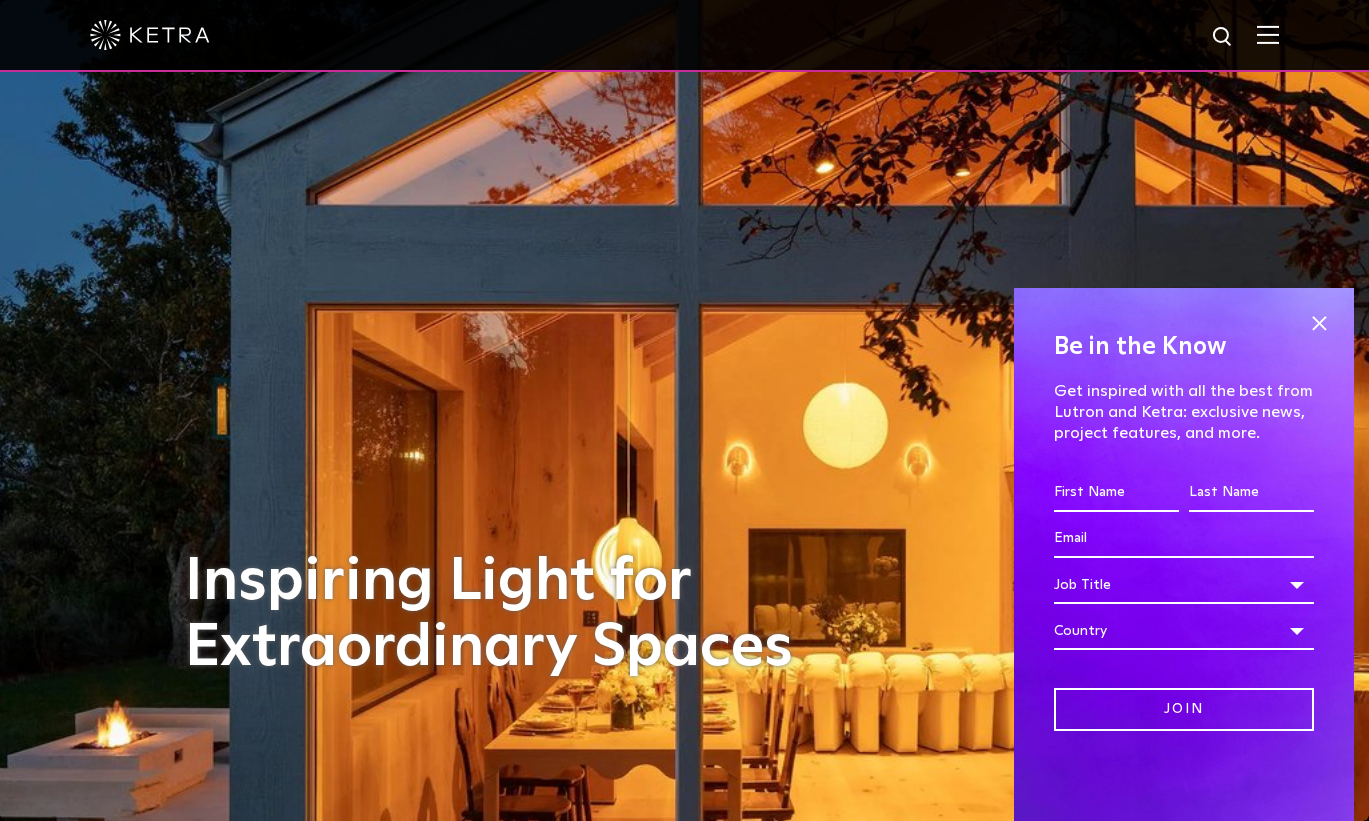 scroll, scrollTop: 0, scrollLeft: 0, axis: both 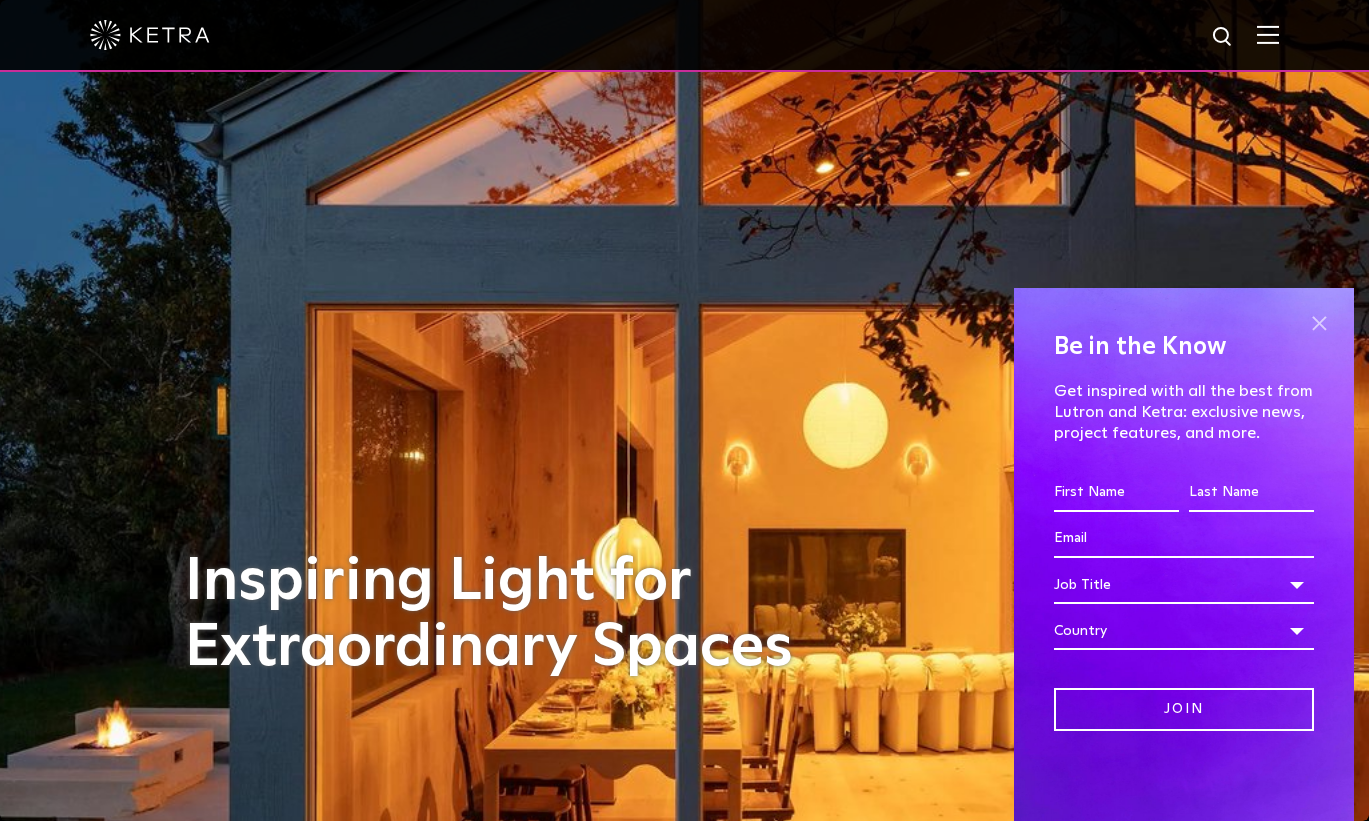 click at bounding box center [1319, 323] 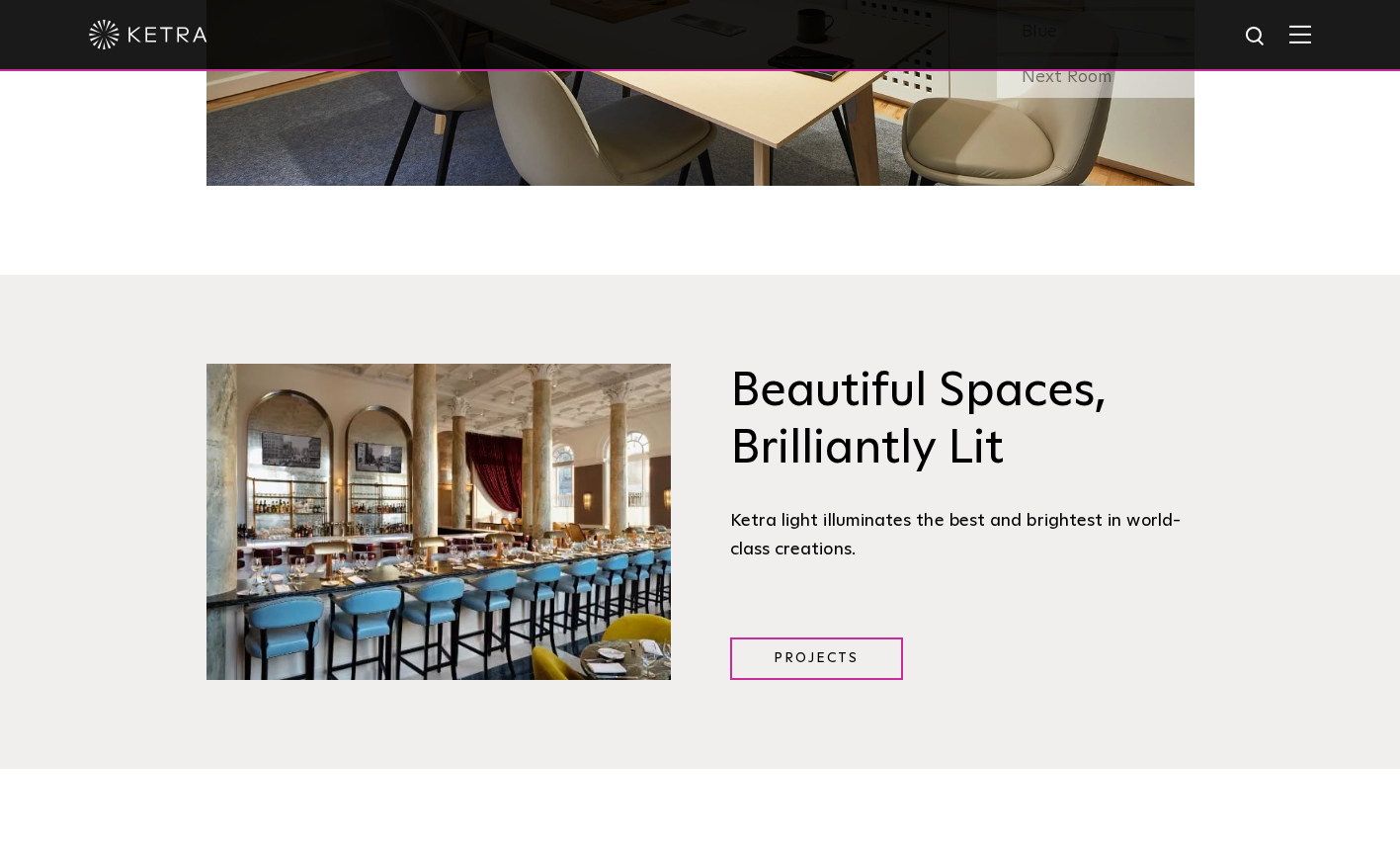 scroll, scrollTop: 2326, scrollLeft: 0, axis: vertical 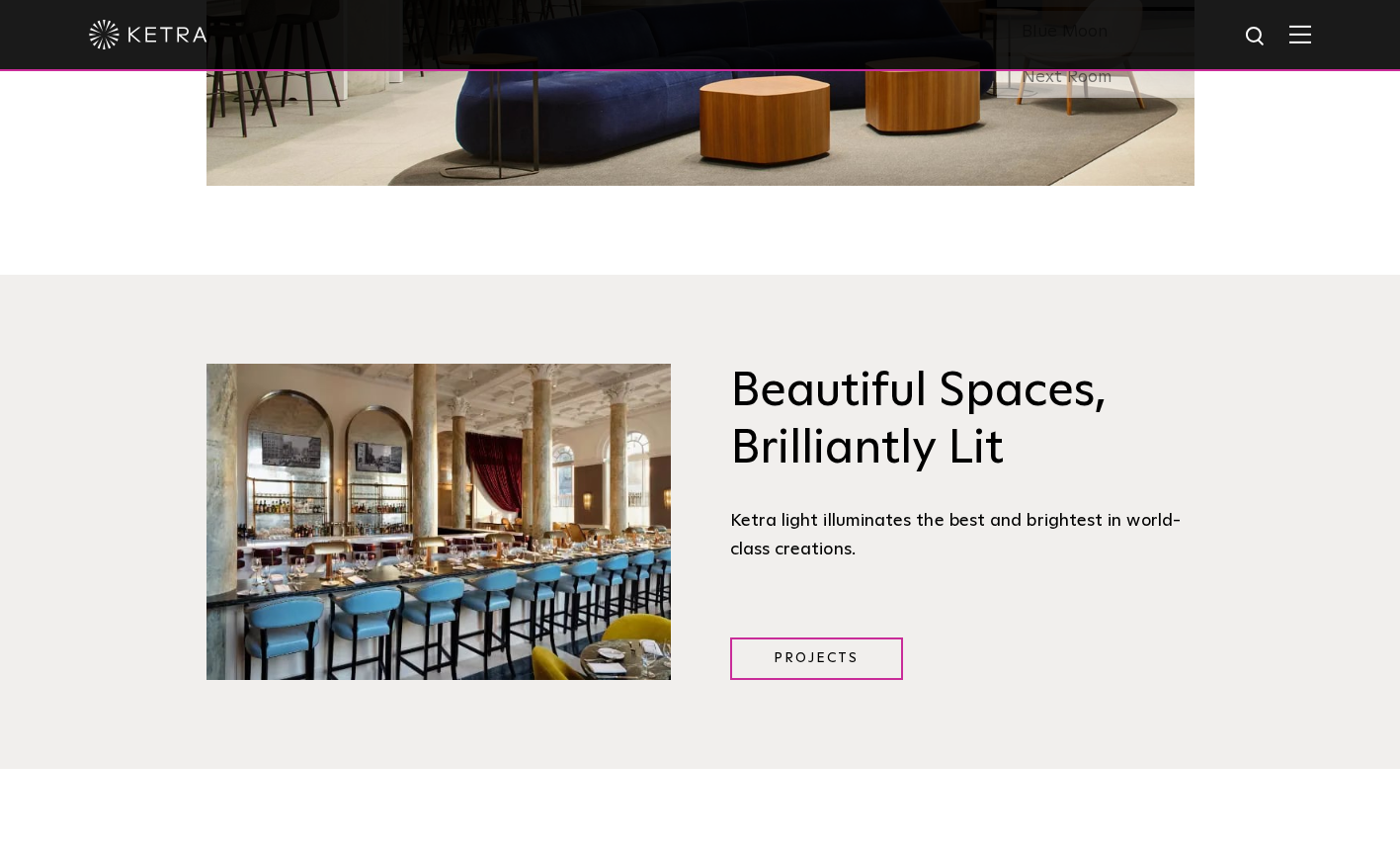 click on "Projects" at bounding box center (816, 658) 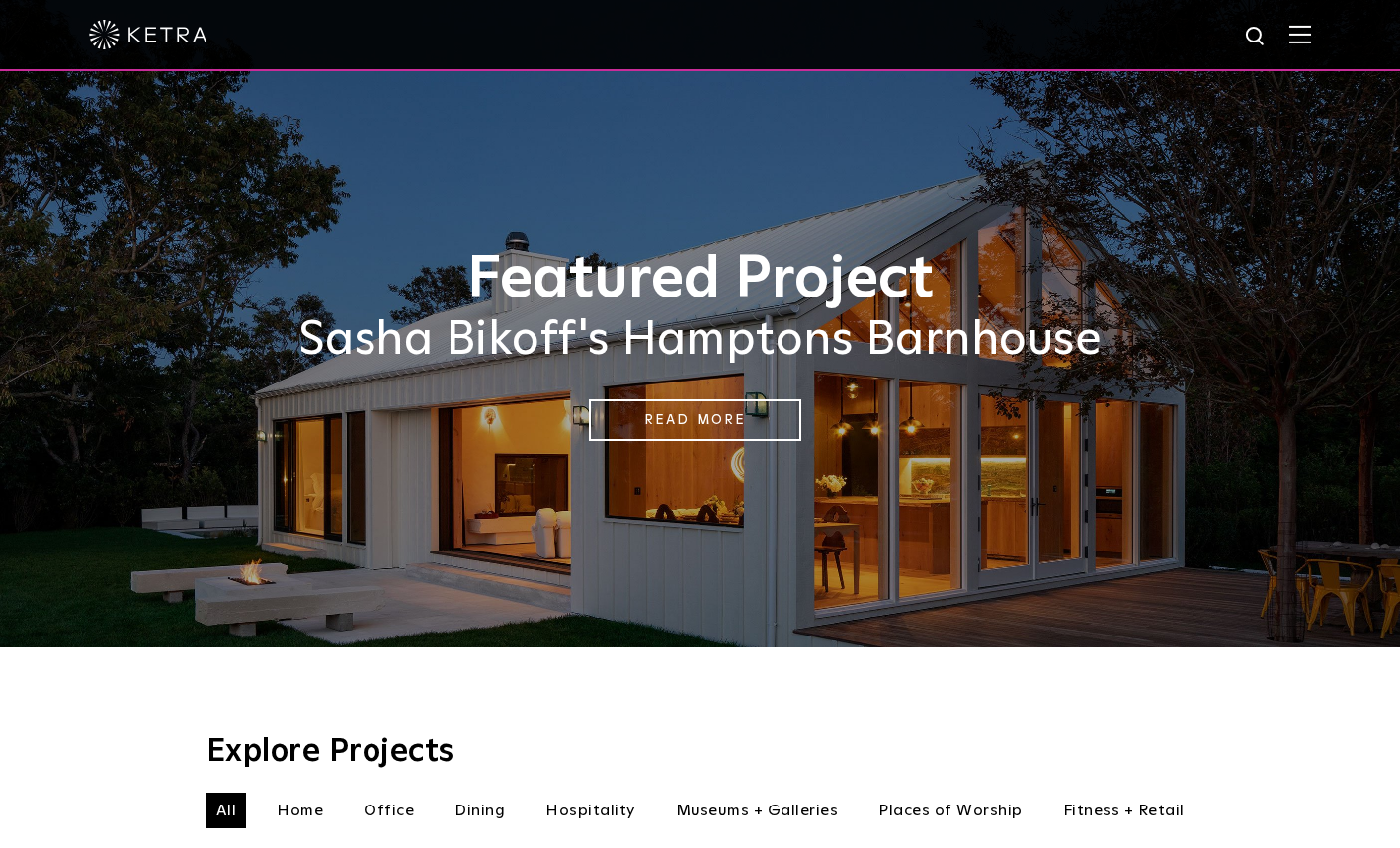 scroll, scrollTop: 522, scrollLeft: 0, axis: vertical 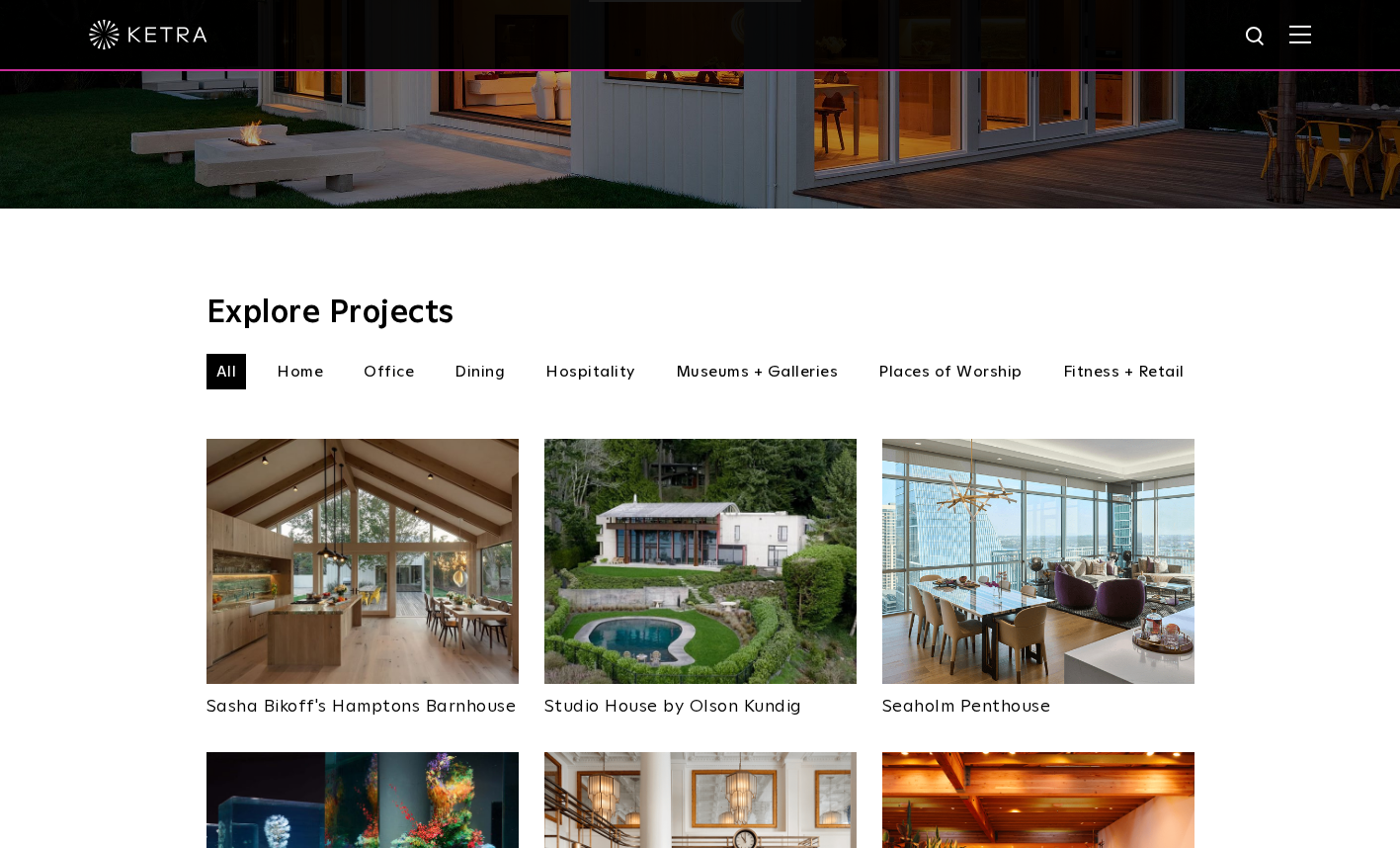 click on "Home" at bounding box center [299, 372] 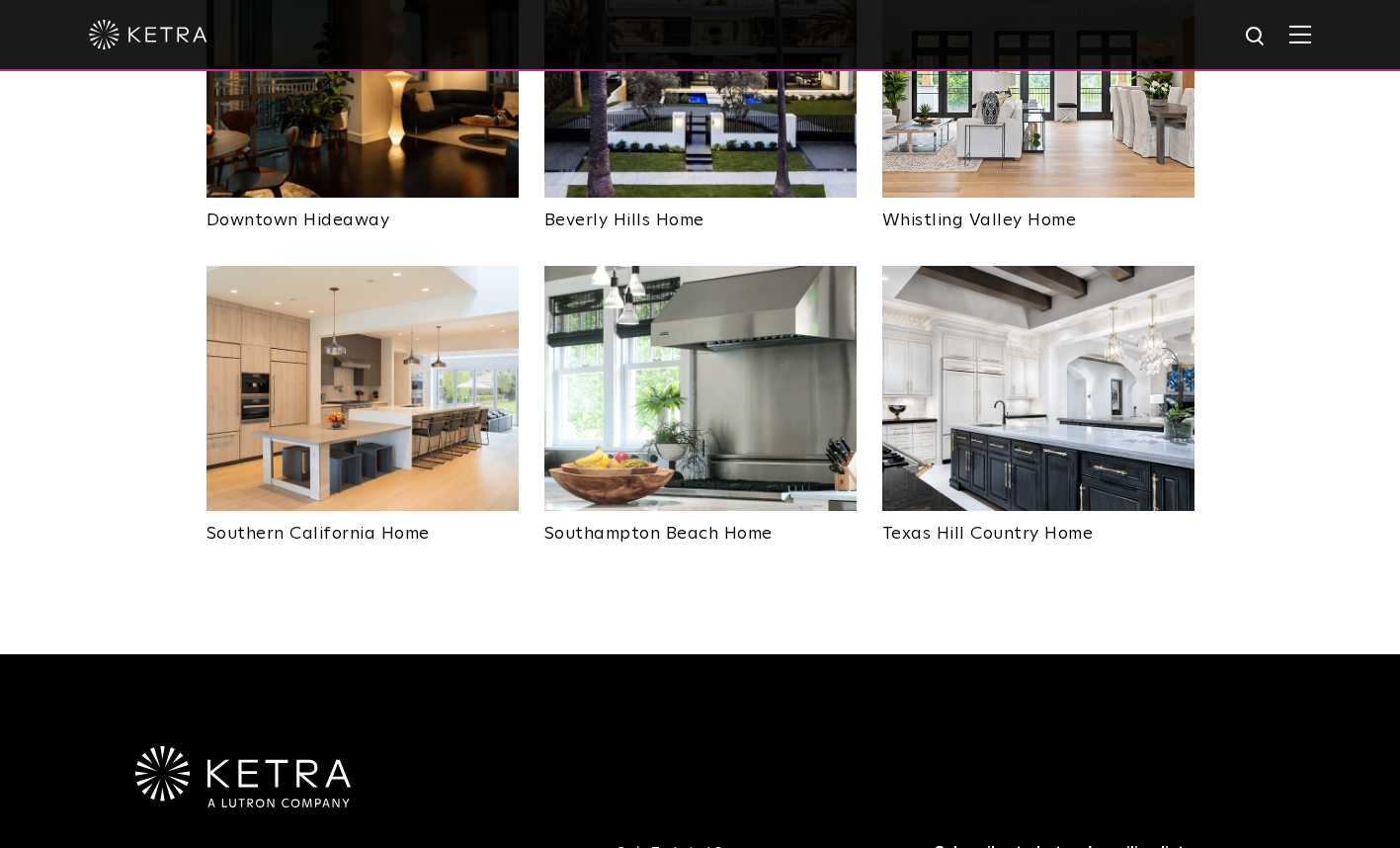 scroll, scrollTop: 1241, scrollLeft: 0, axis: vertical 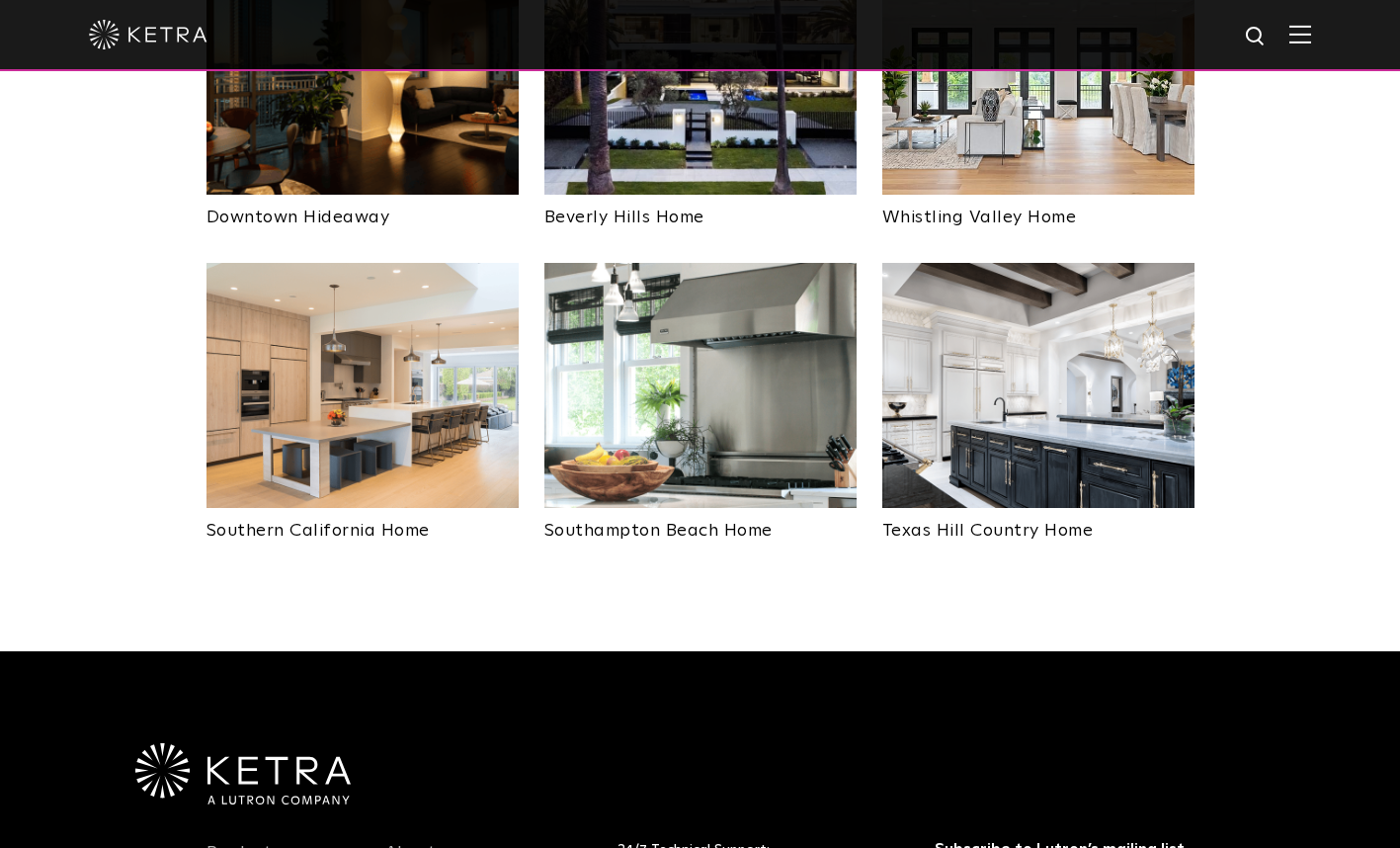 click at bounding box center (1038, 385) 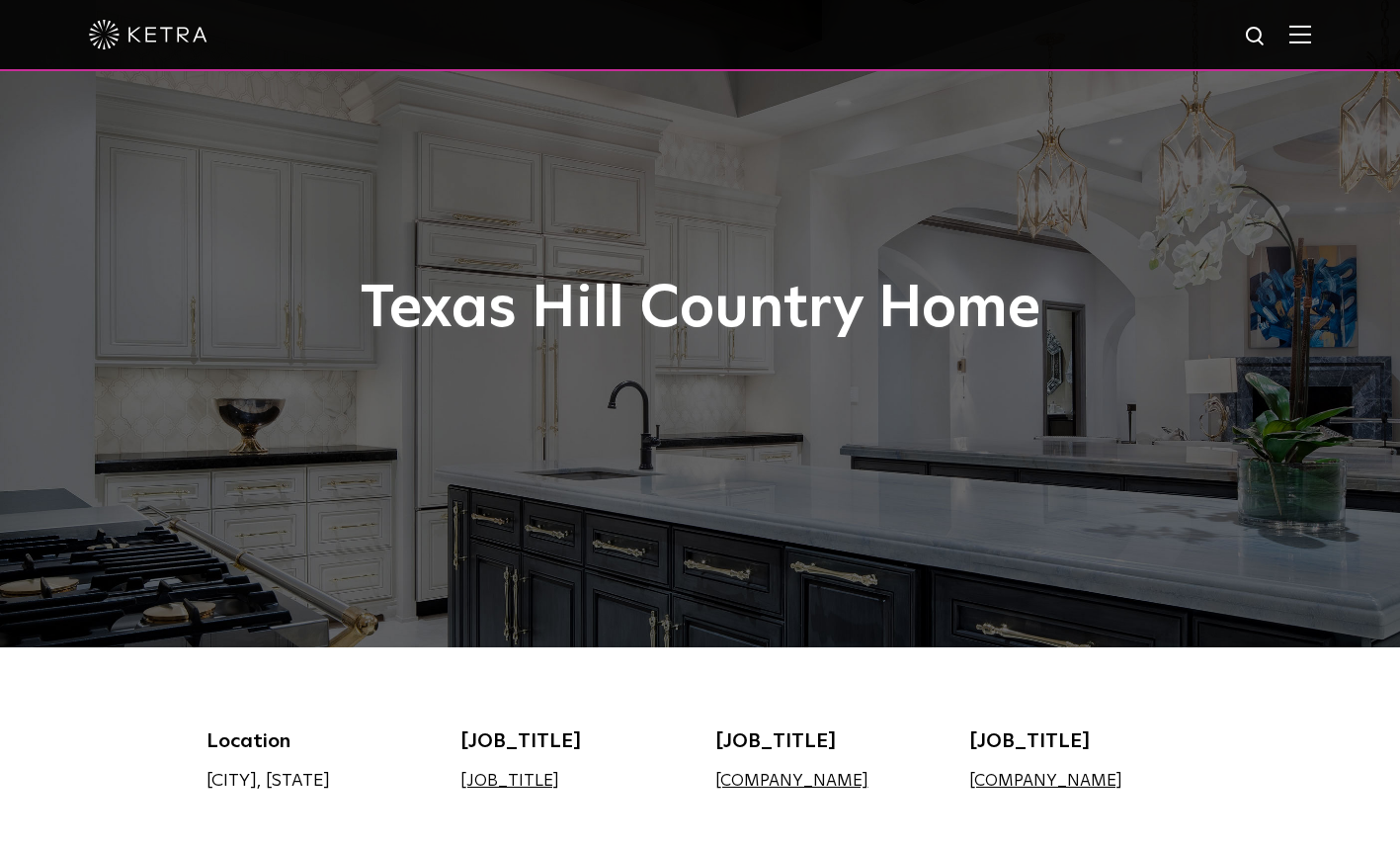 scroll, scrollTop: 0, scrollLeft: 0, axis: both 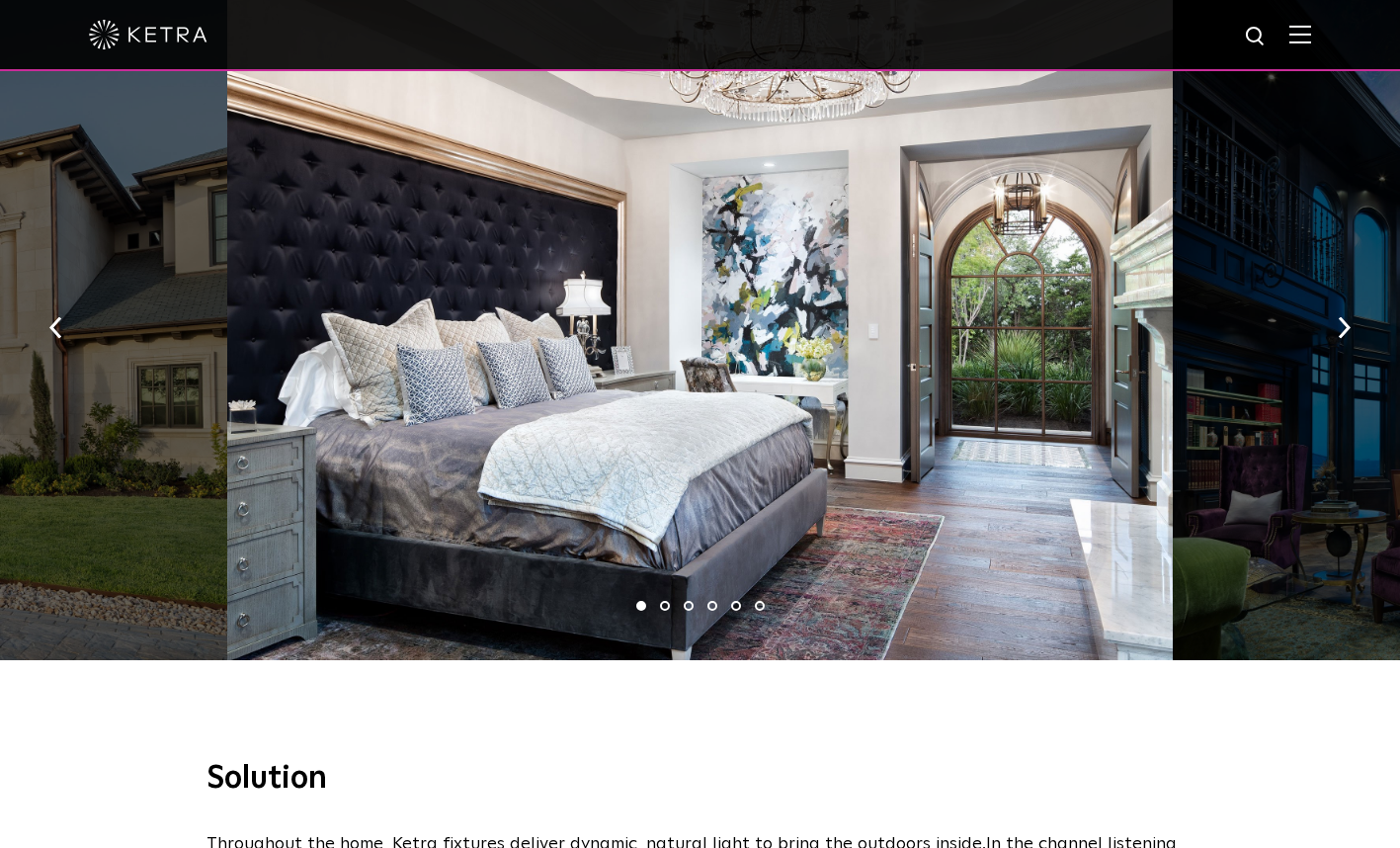 click at bounding box center [1344, 328] 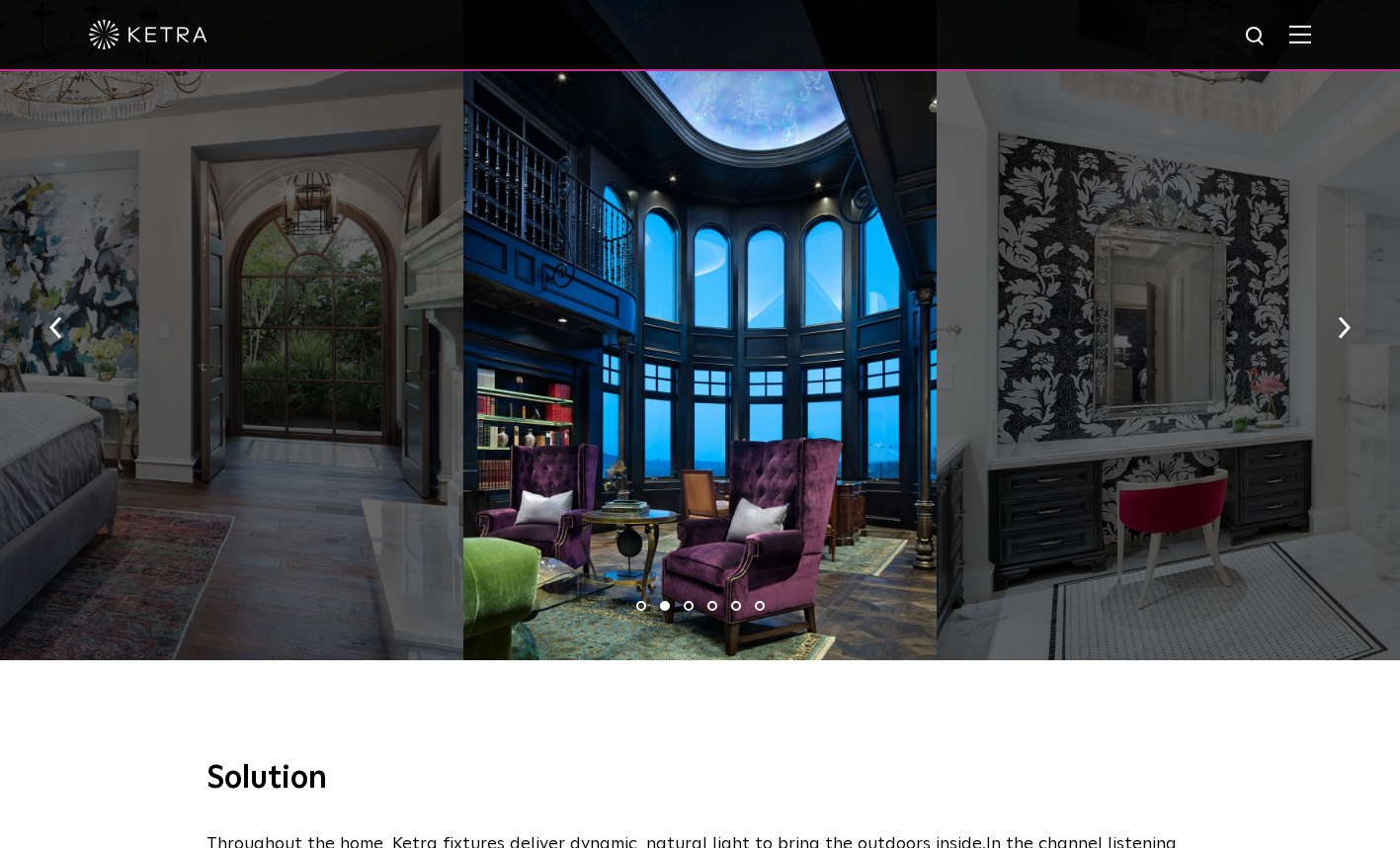 click at bounding box center [1344, 326] 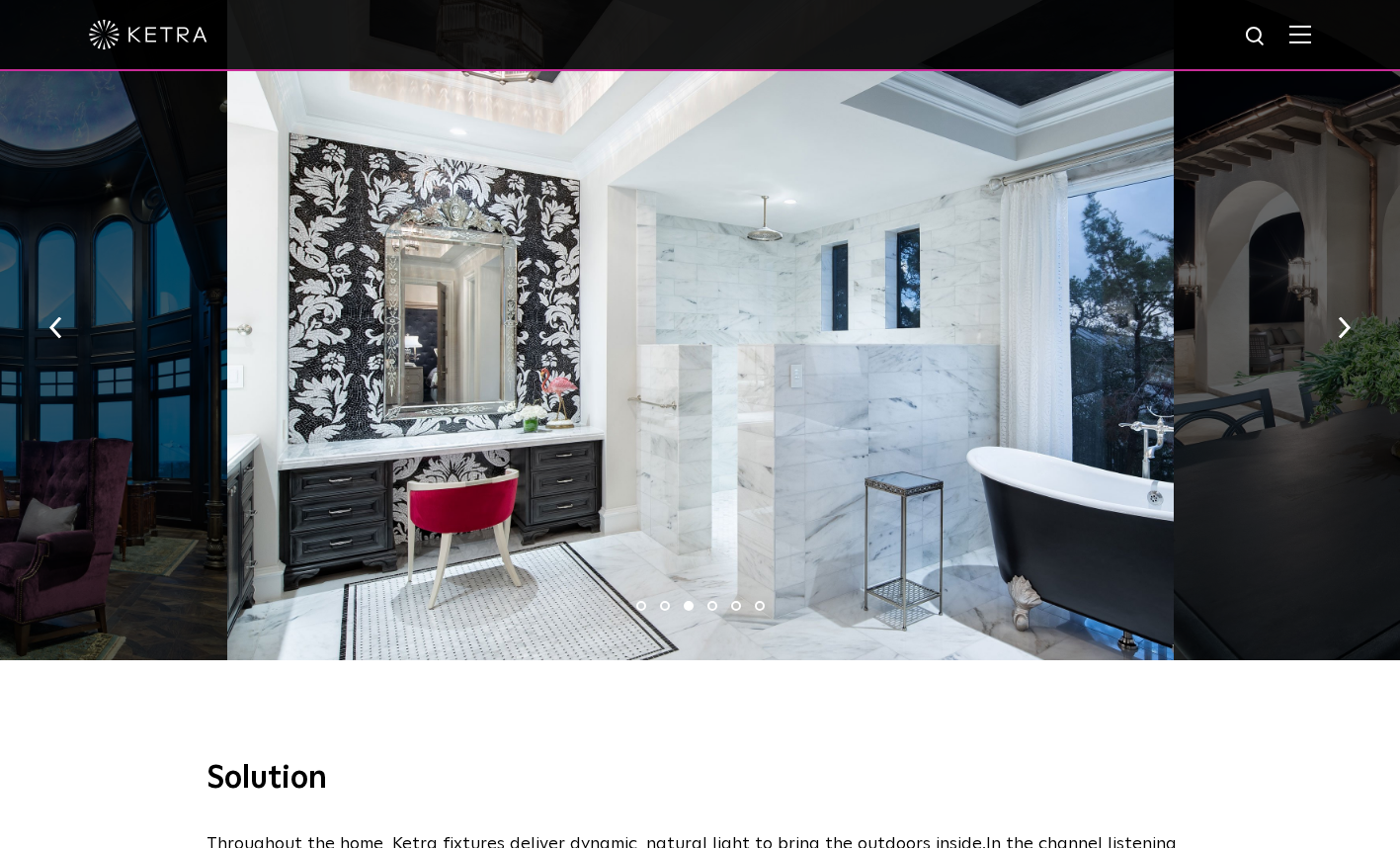 click at bounding box center (1647, 321) 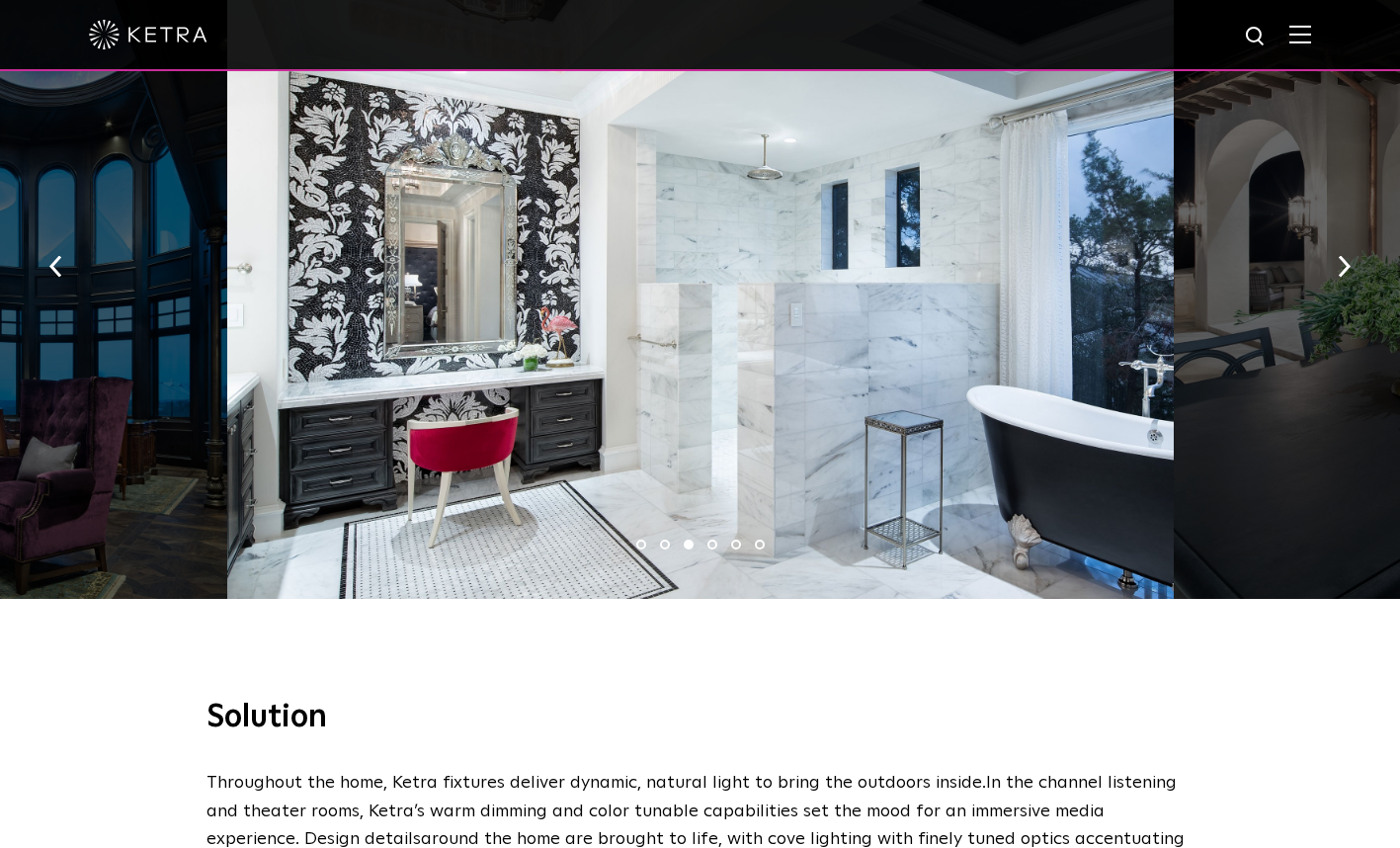 scroll, scrollTop: 1552, scrollLeft: 0, axis: vertical 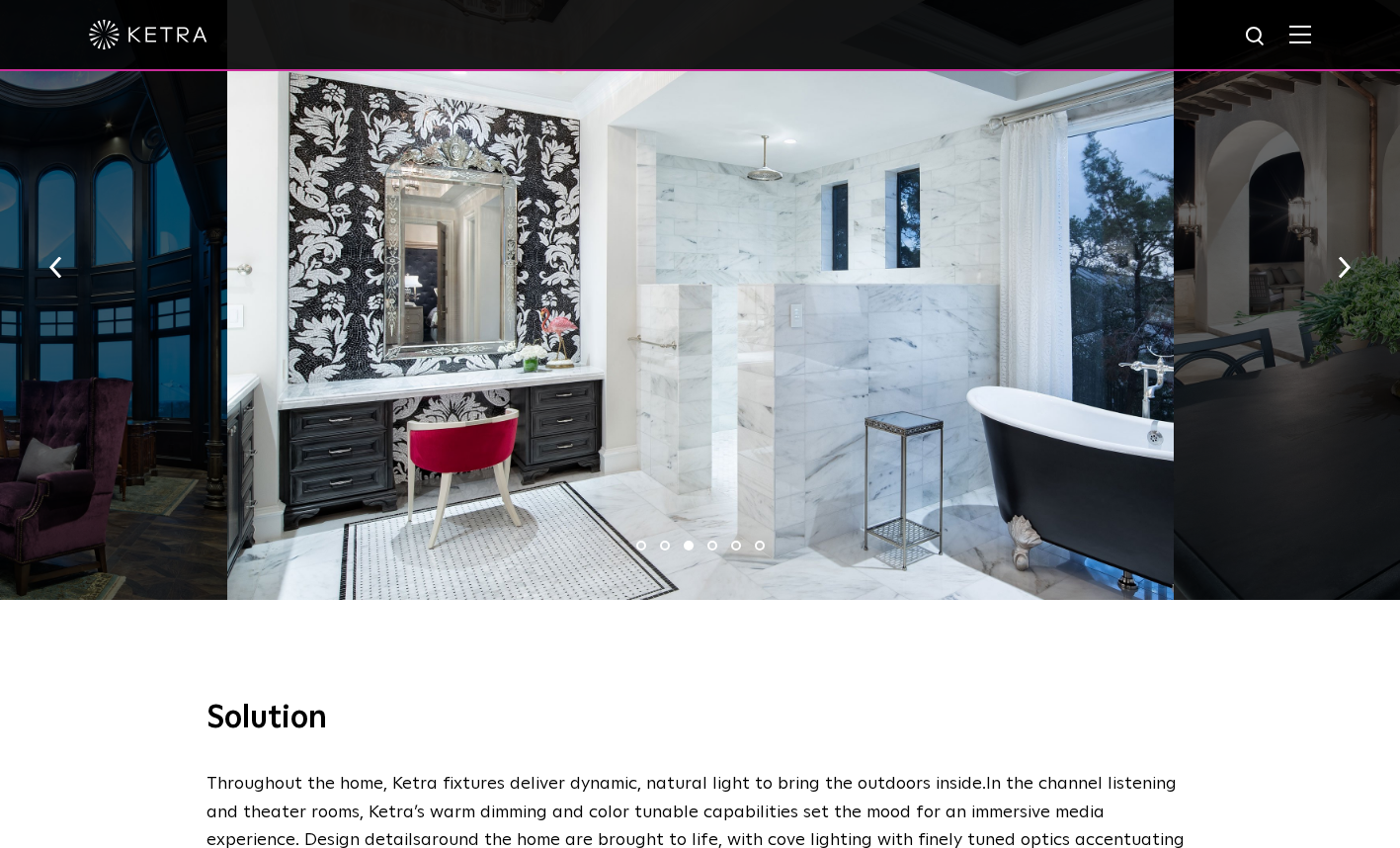 click at bounding box center [1344, 266] 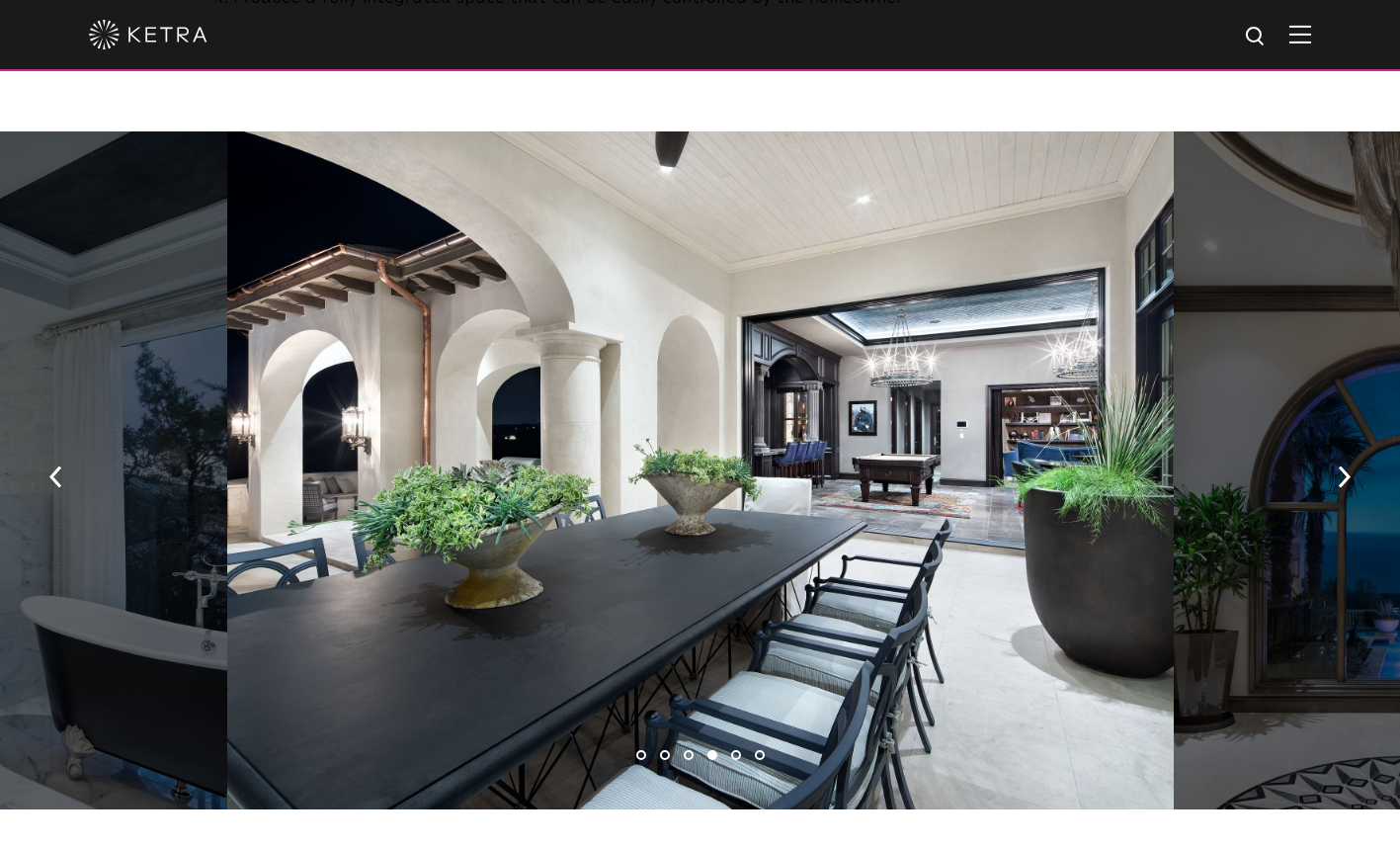 scroll, scrollTop: 1338, scrollLeft: 0, axis: vertical 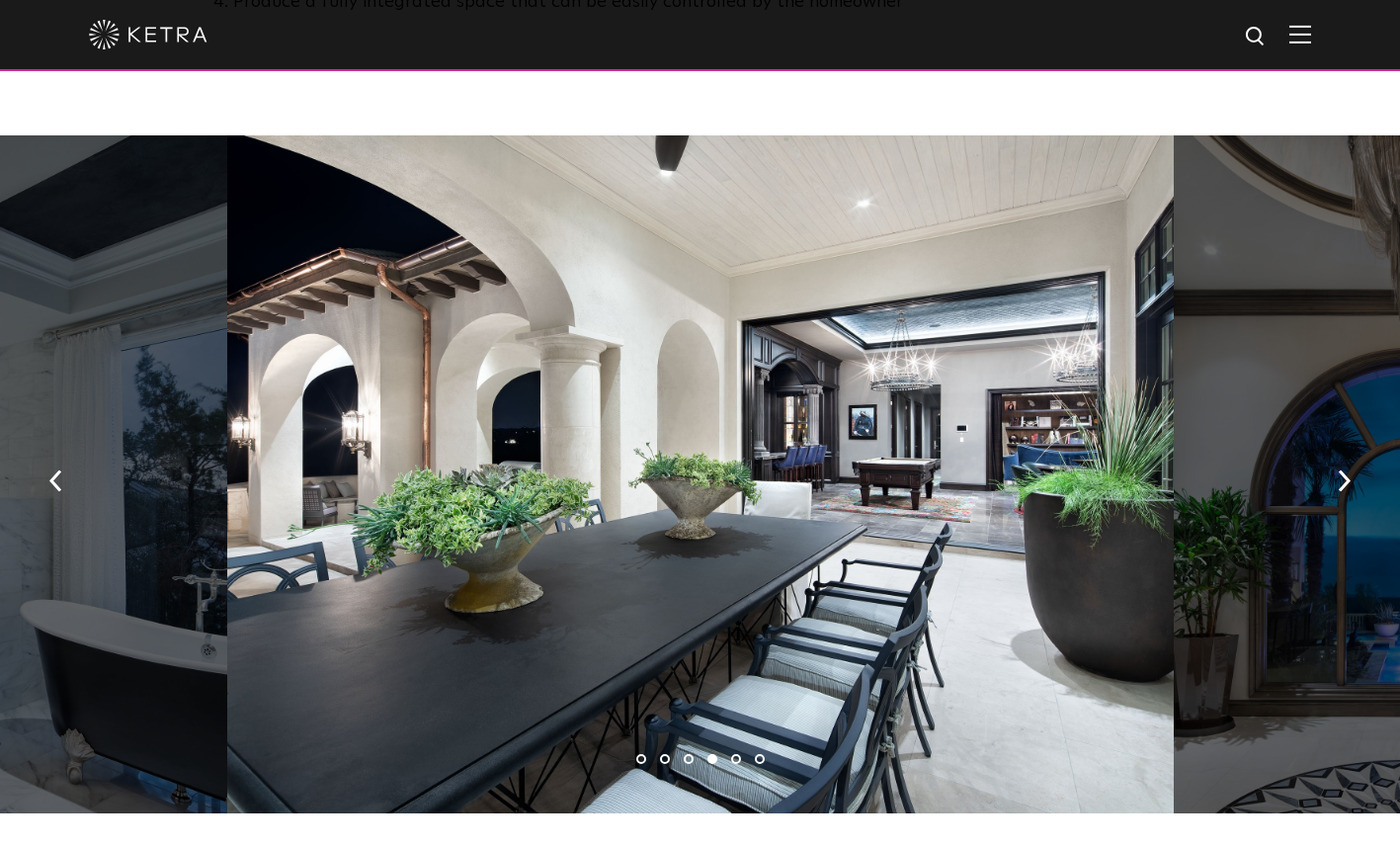 click at bounding box center (1344, 479) 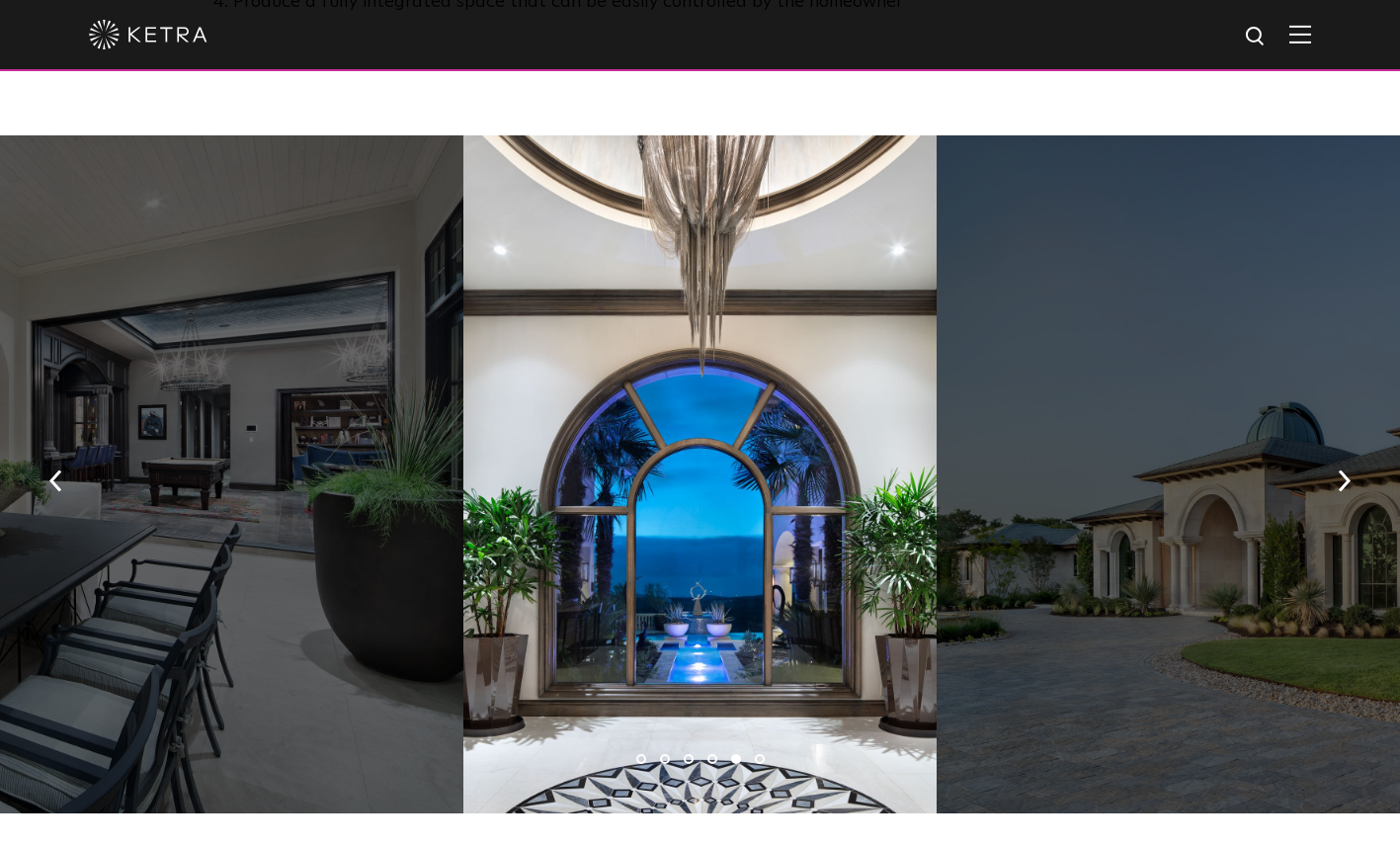 click at bounding box center [1344, 479] 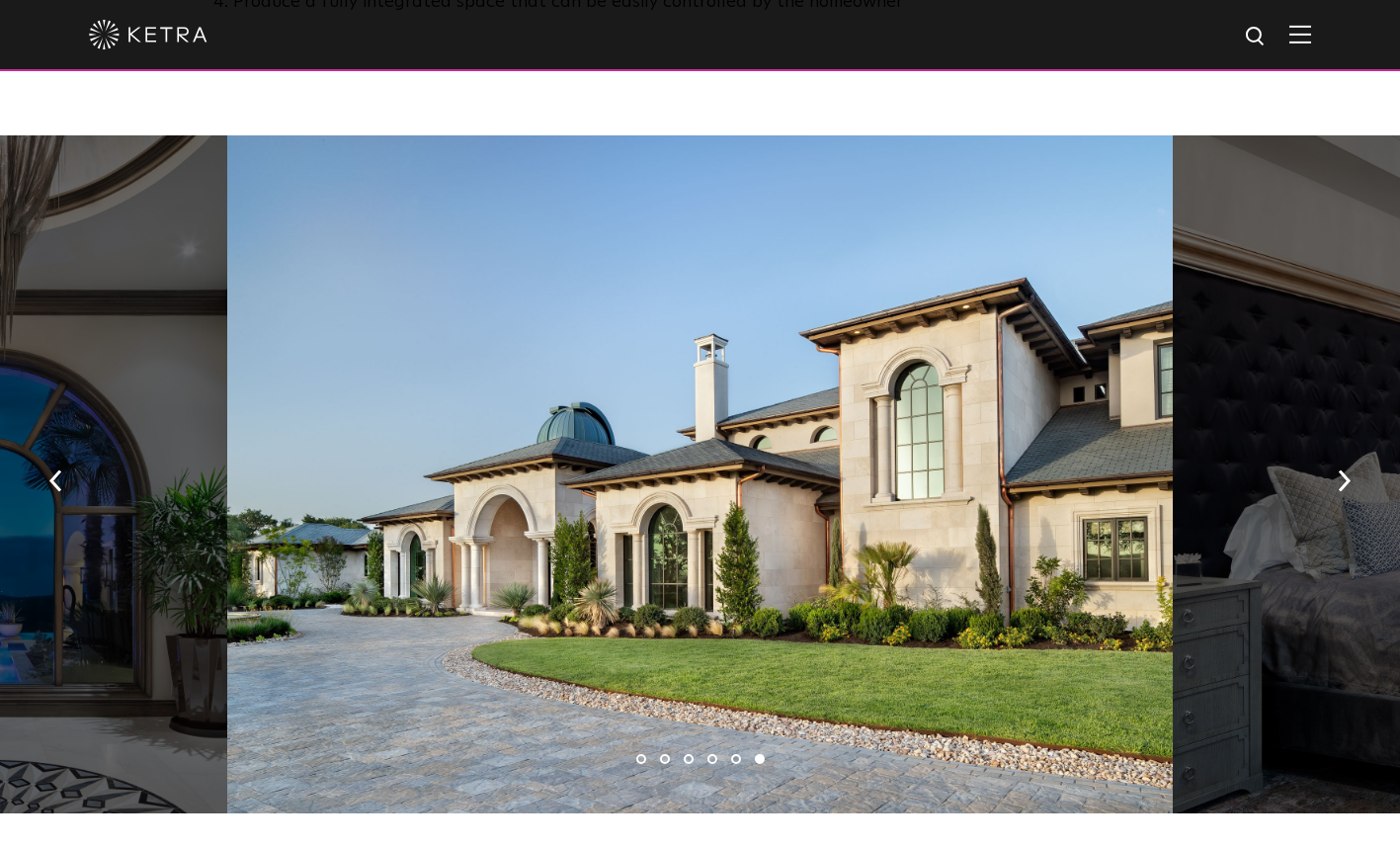 click at bounding box center (1344, 481) 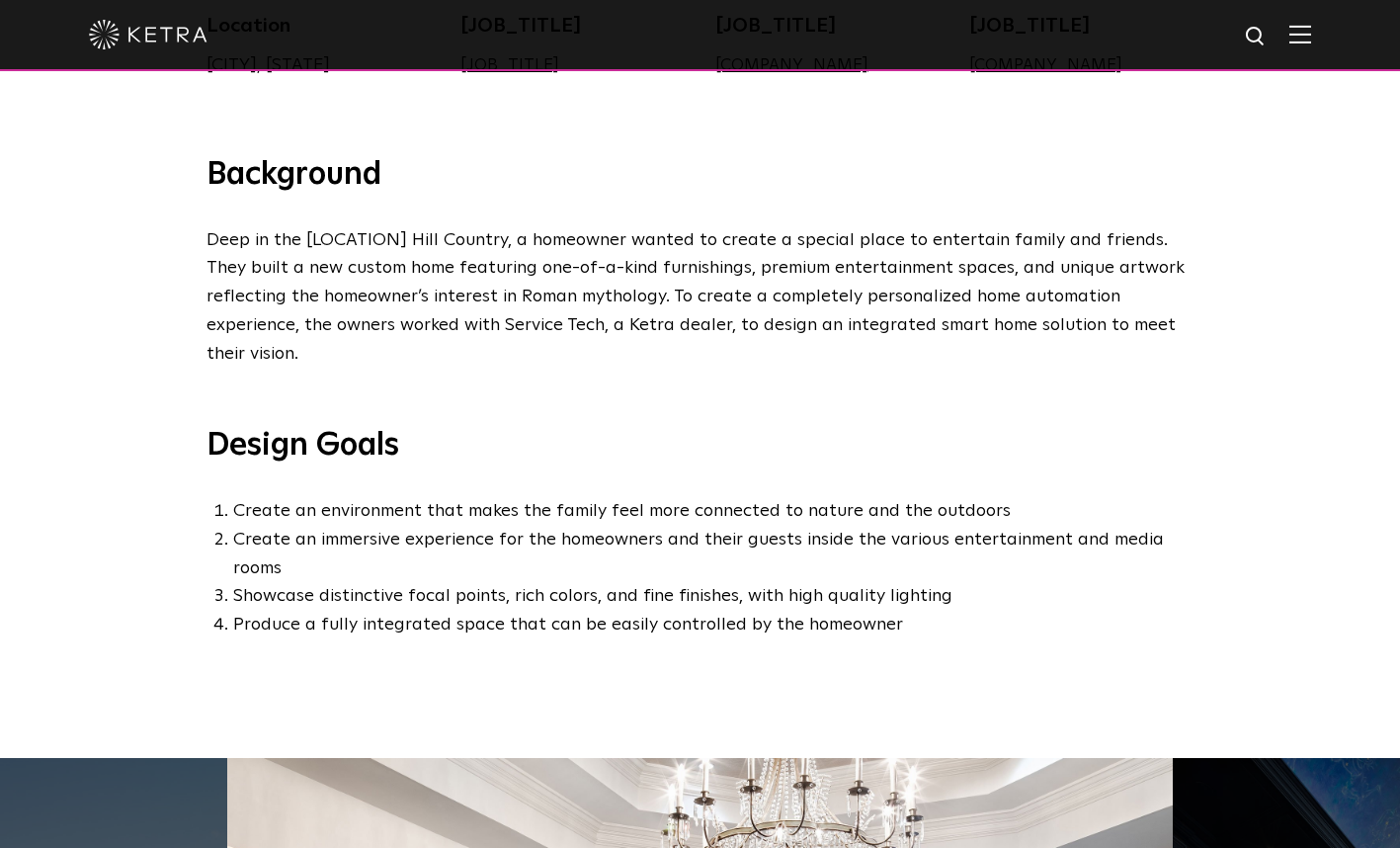 scroll, scrollTop: 0, scrollLeft: 0, axis: both 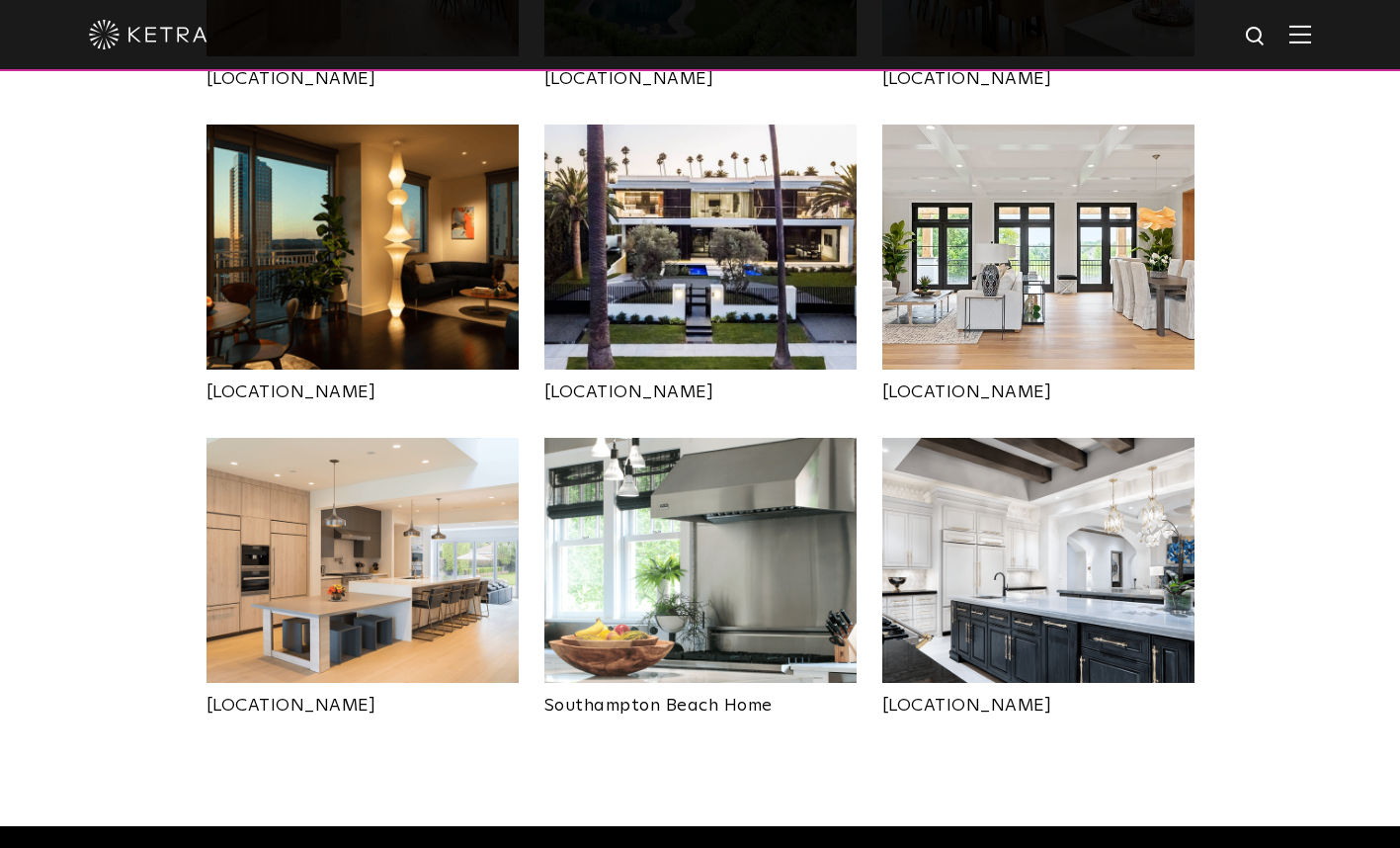 click at bounding box center [363, 560] 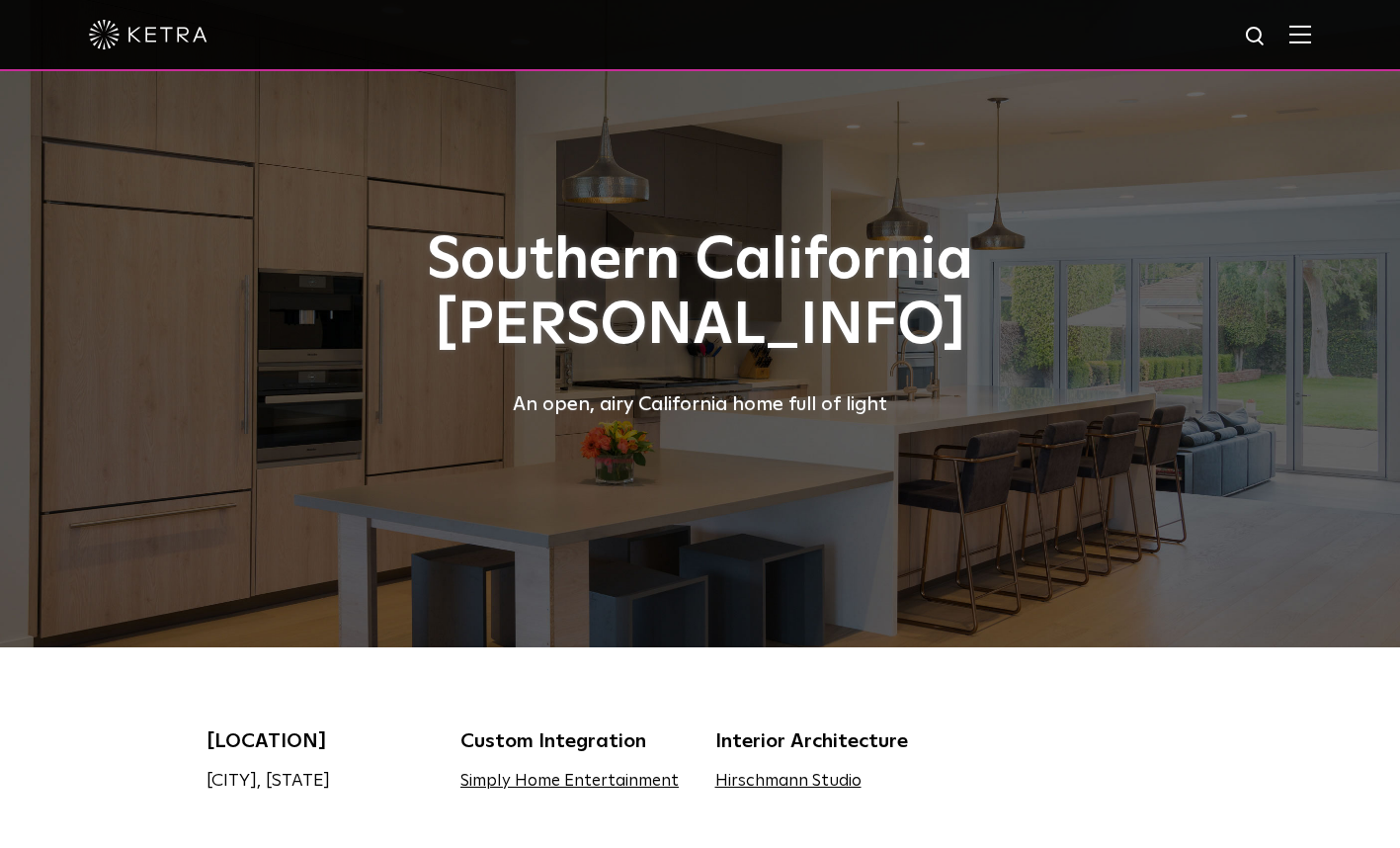 scroll, scrollTop: 3008, scrollLeft: 0, axis: vertical 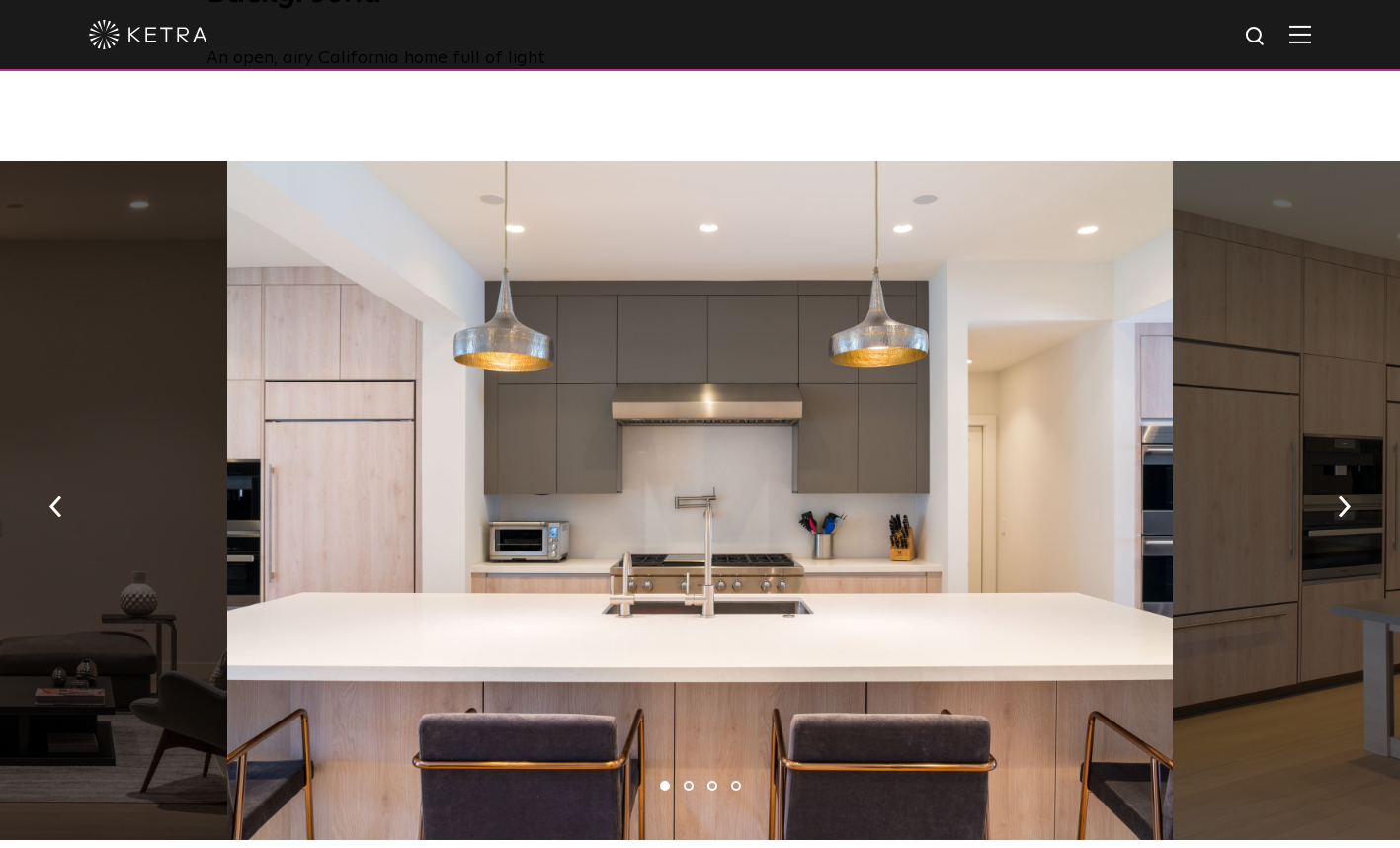 click at bounding box center [1646, 500] 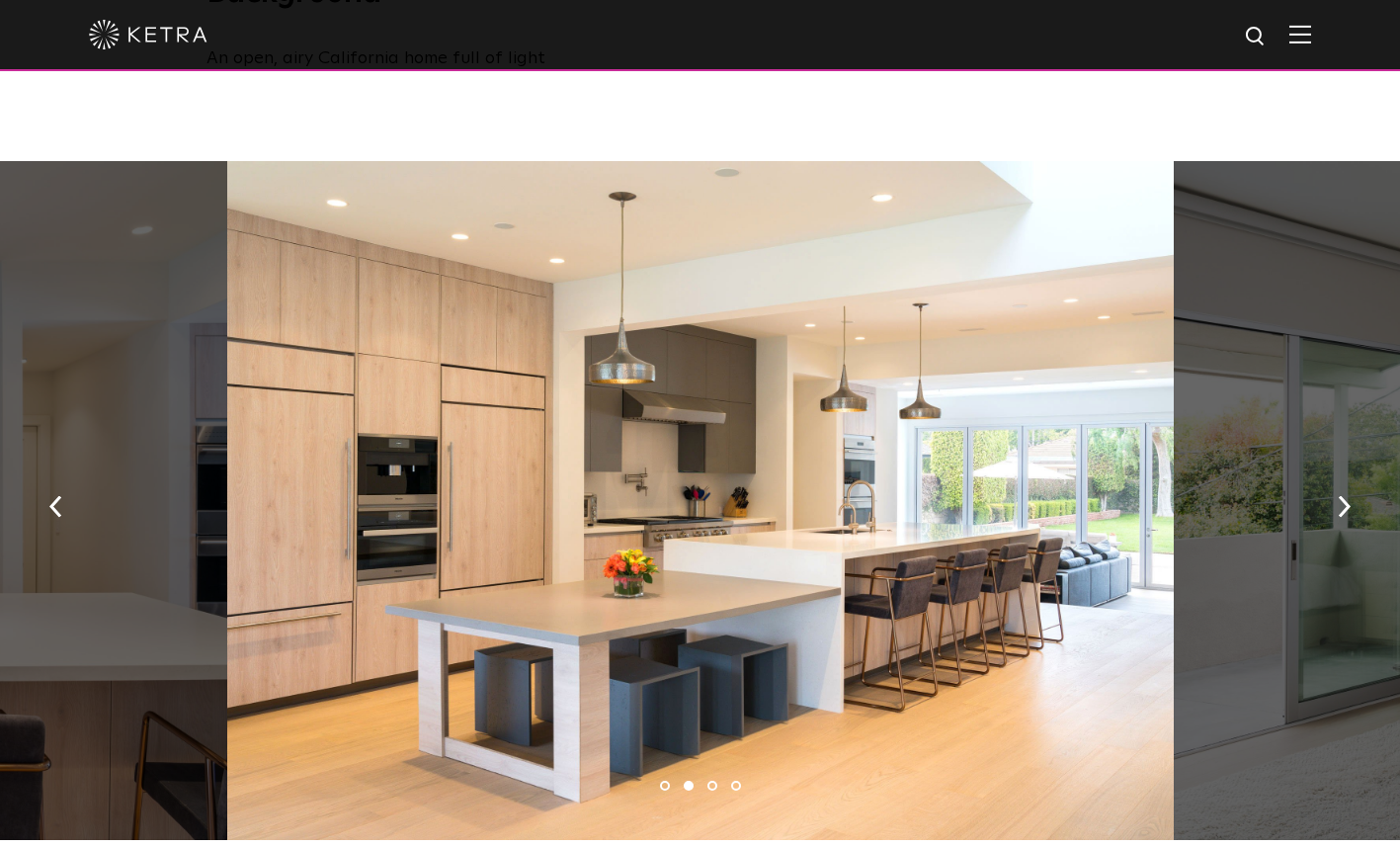 click at bounding box center (1344, 505) 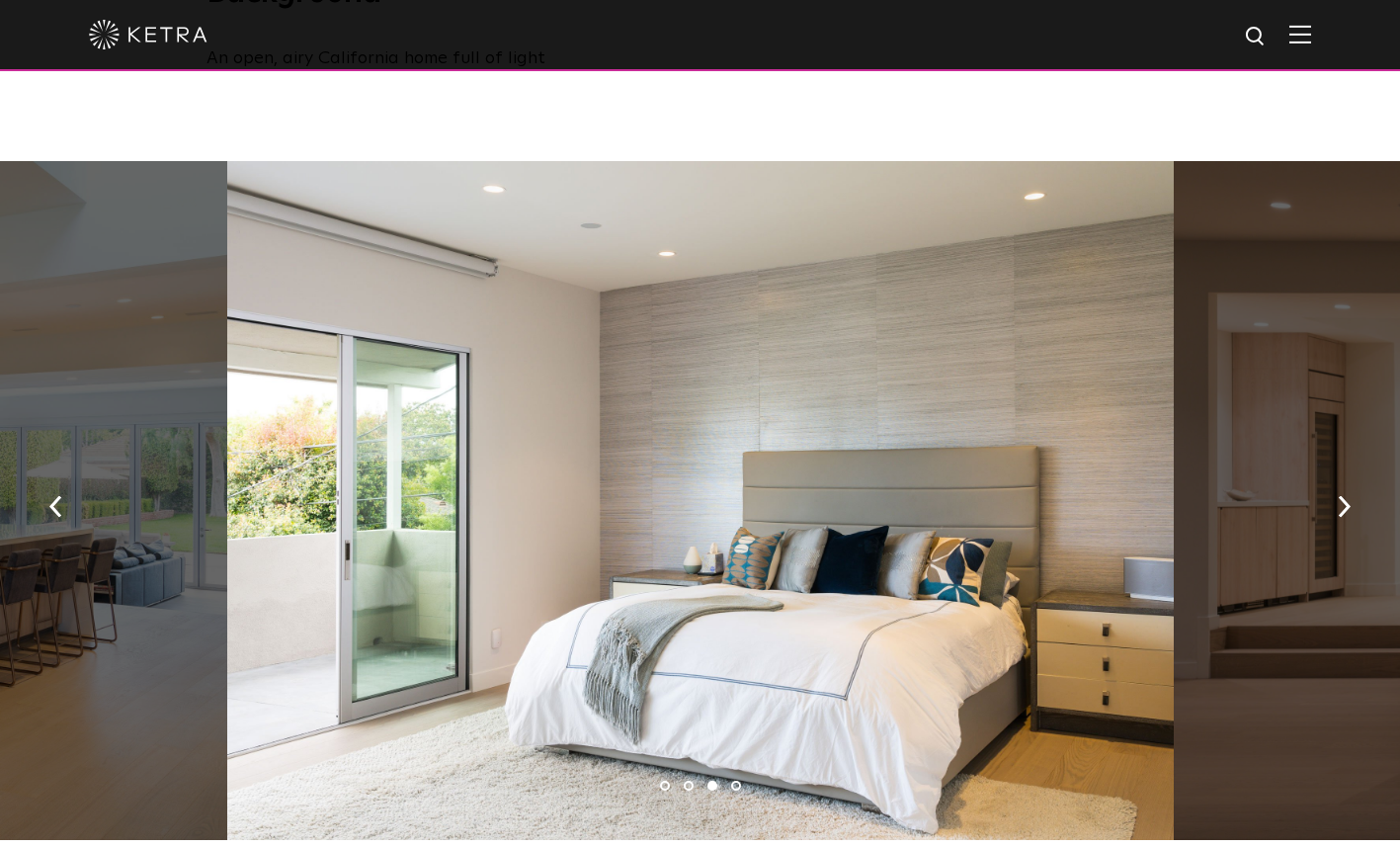 click at bounding box center (1344, 505) 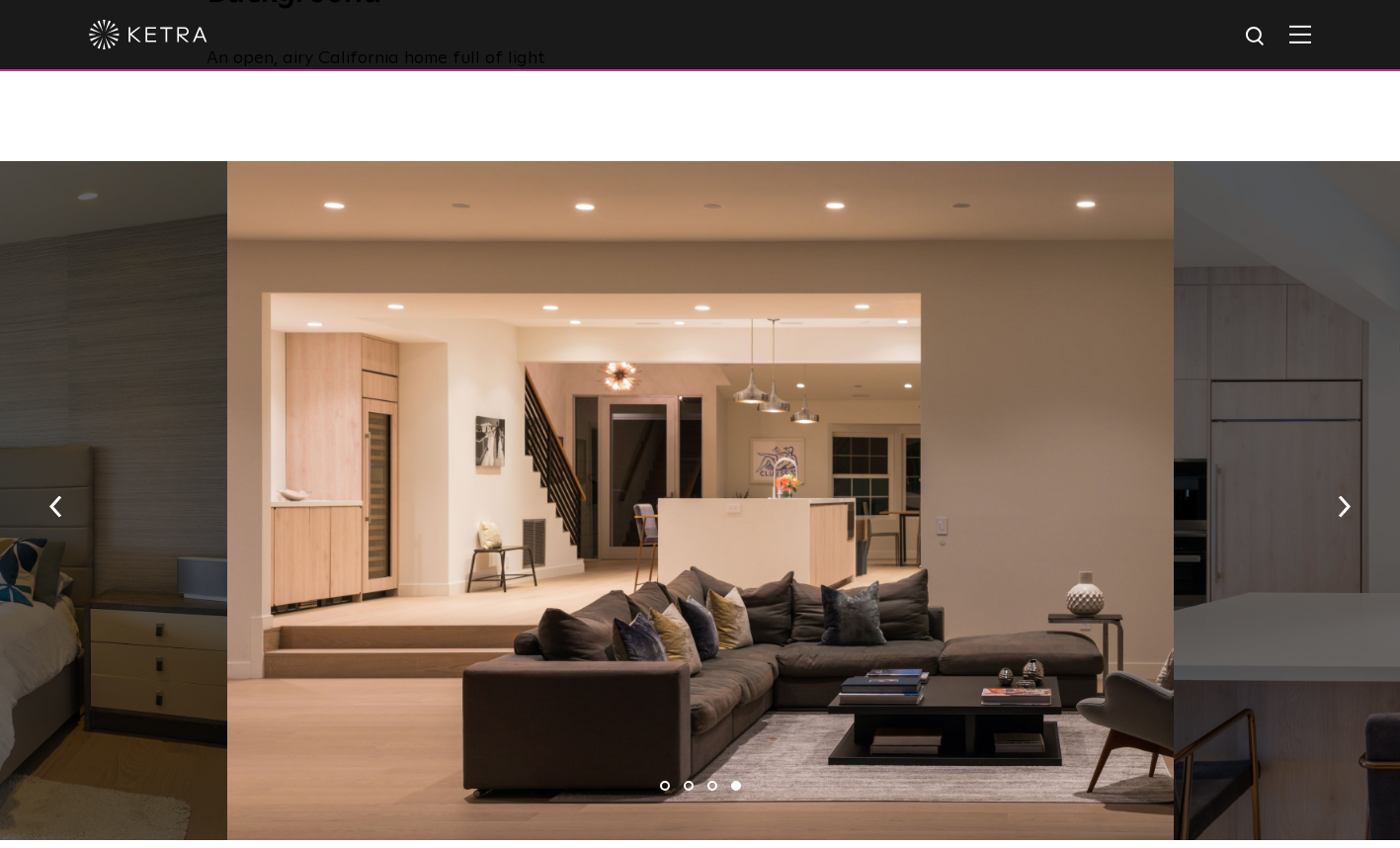 click at bounding box center (1344, 507) 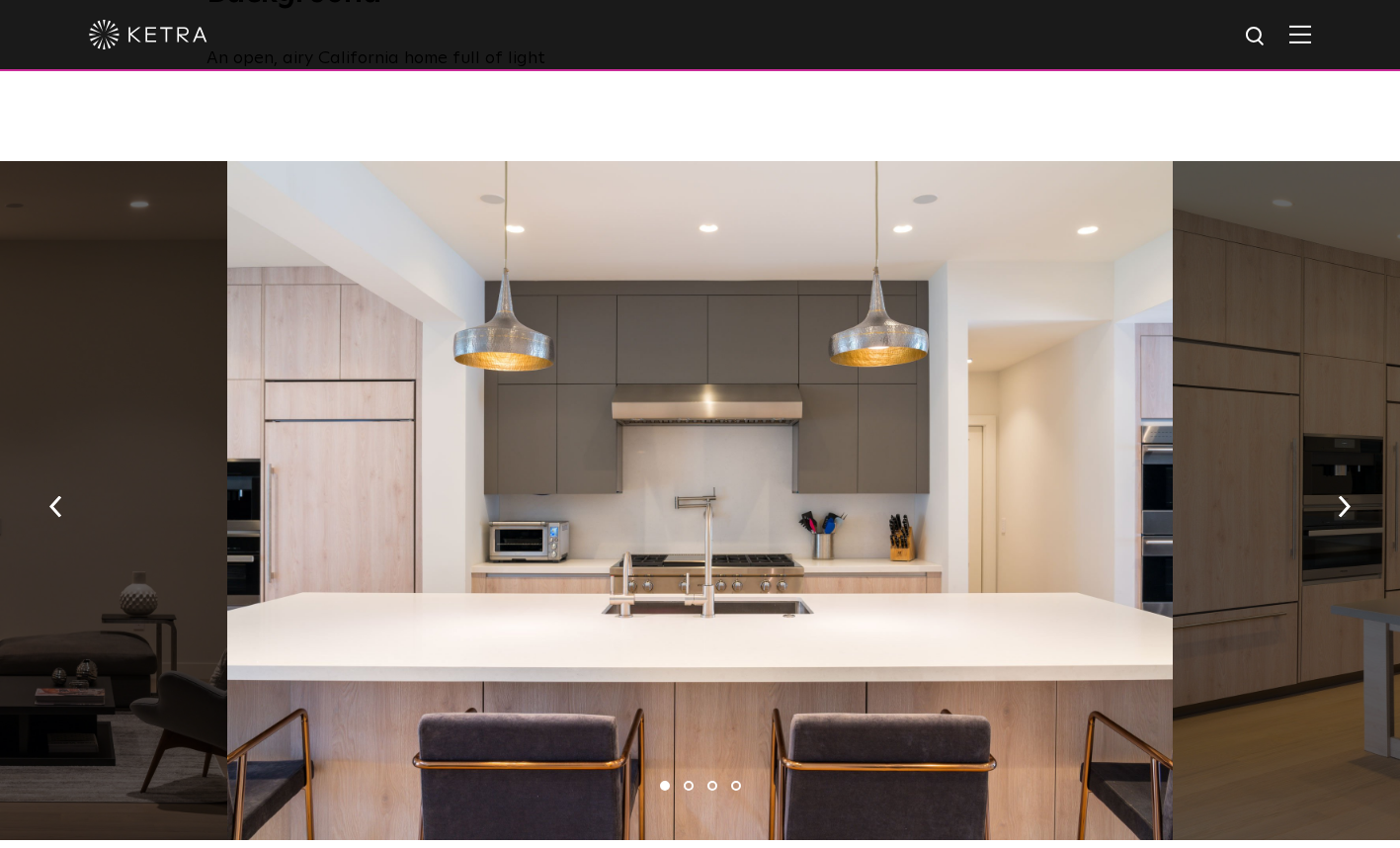 click at bounding box center (1344, 507) 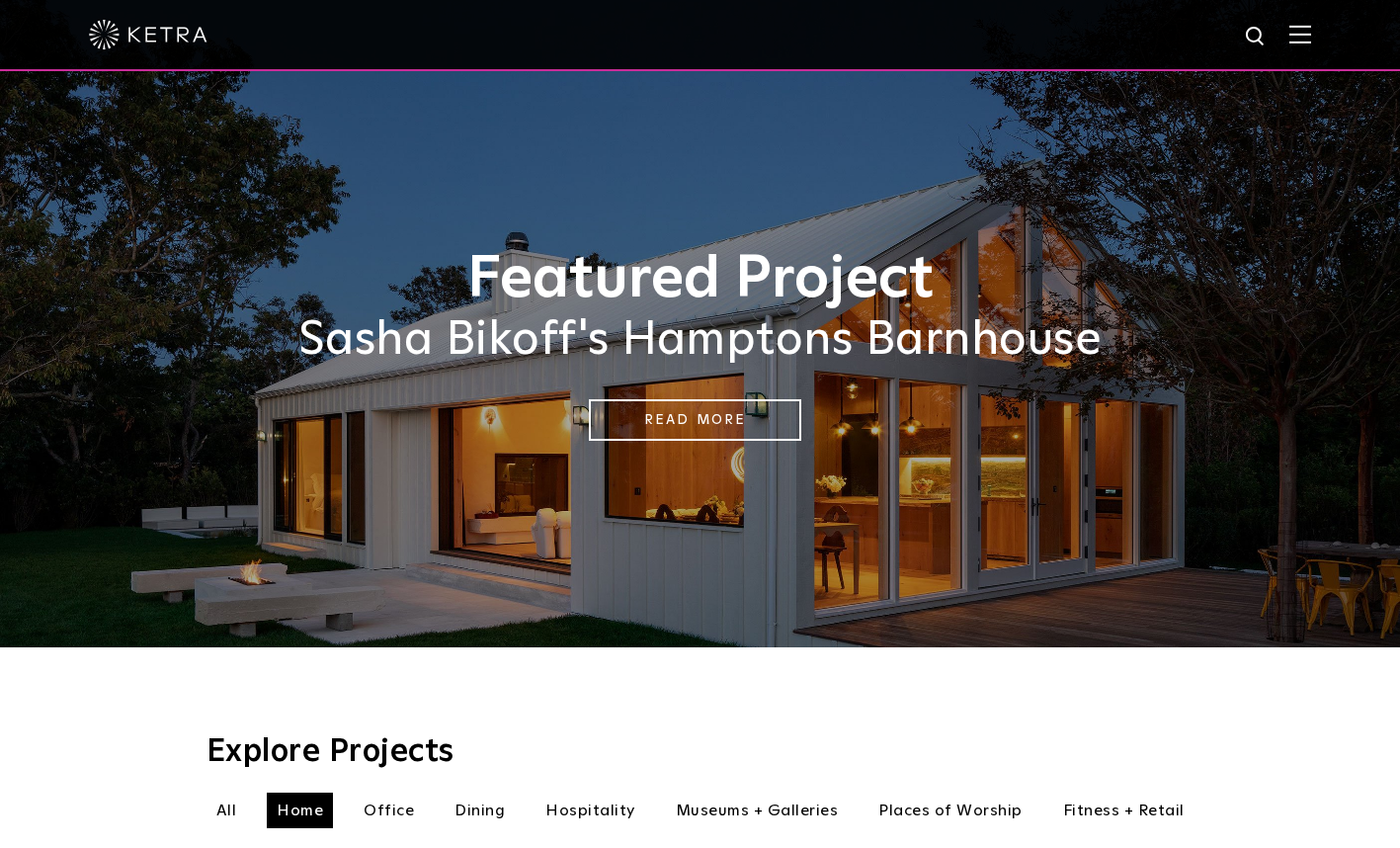 scroll, scrollTop: 1066, scrollLeft: 0, axis: vertical 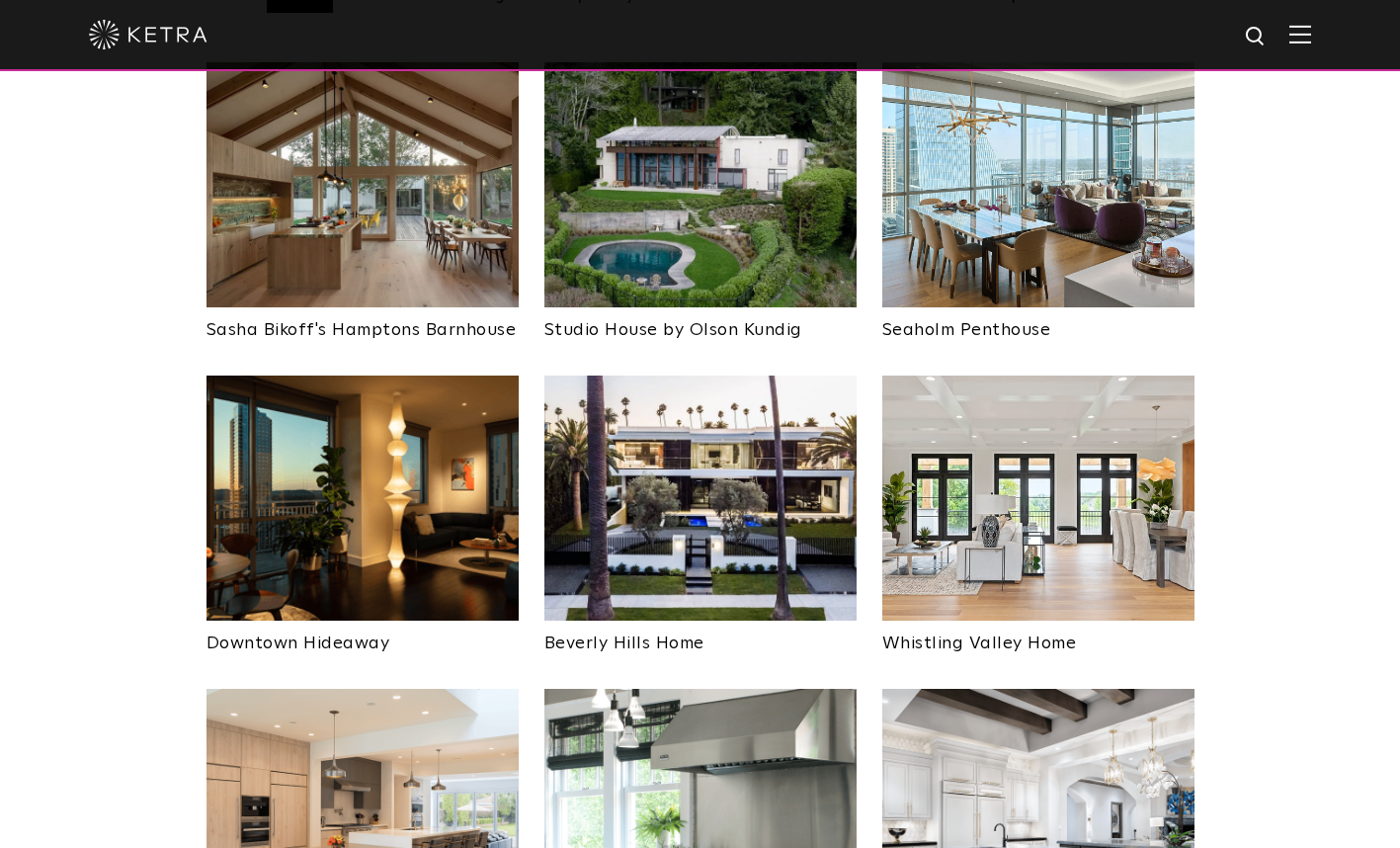 click at bounding box center (700, 498) 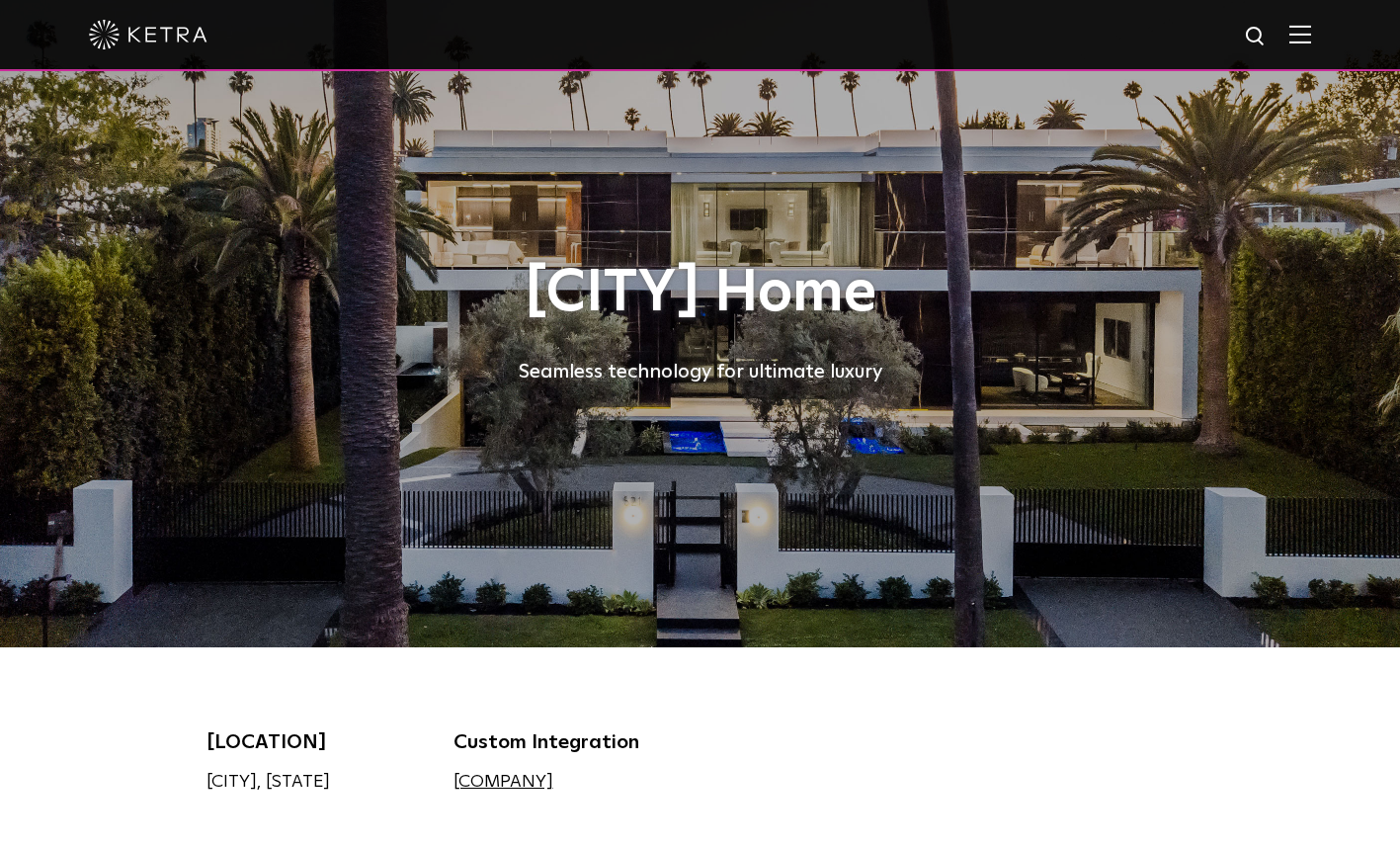 scroll, scrollTop: 0, scrollLeft: 0, axis: both 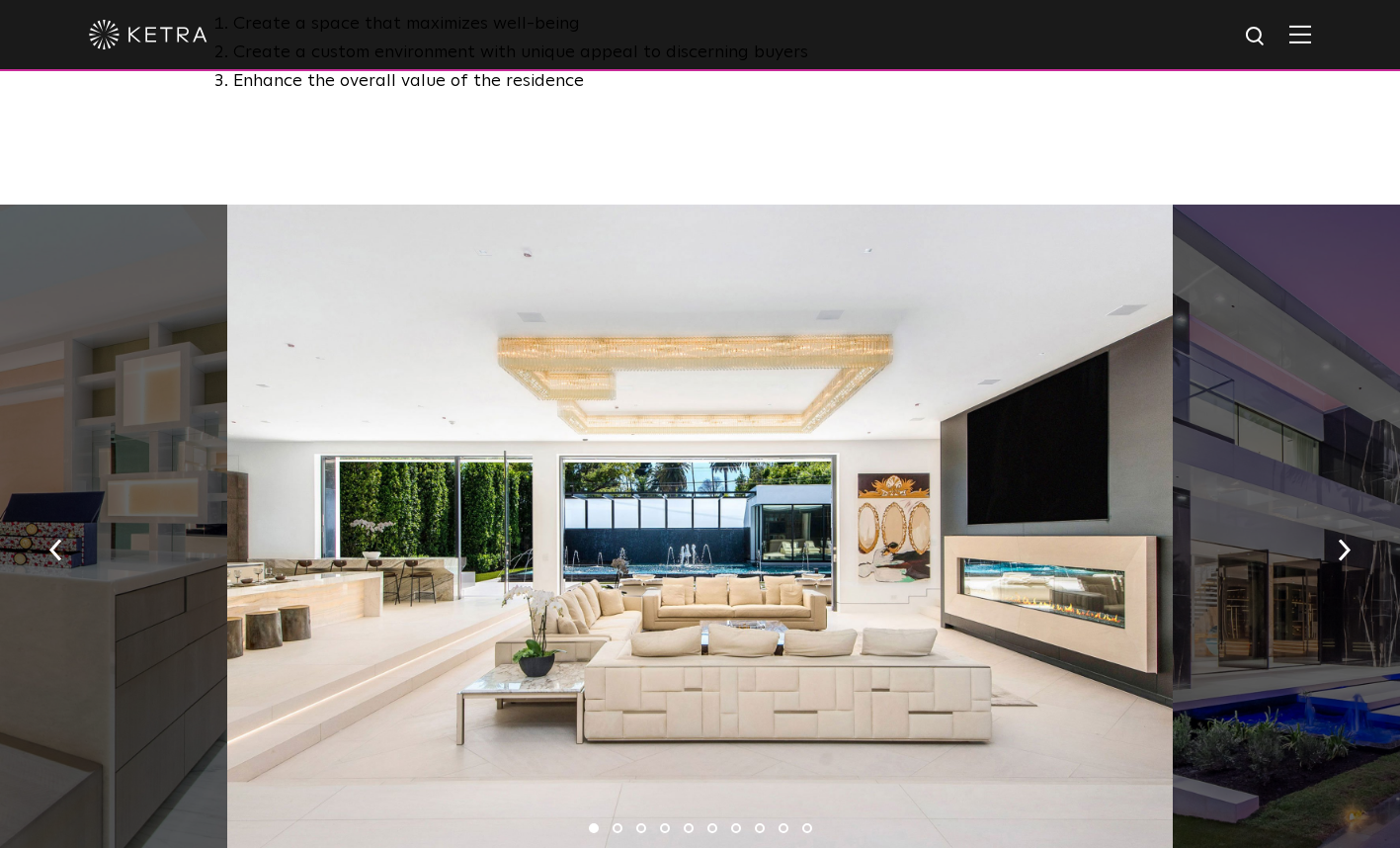 click at bounding box center [1344, 548] 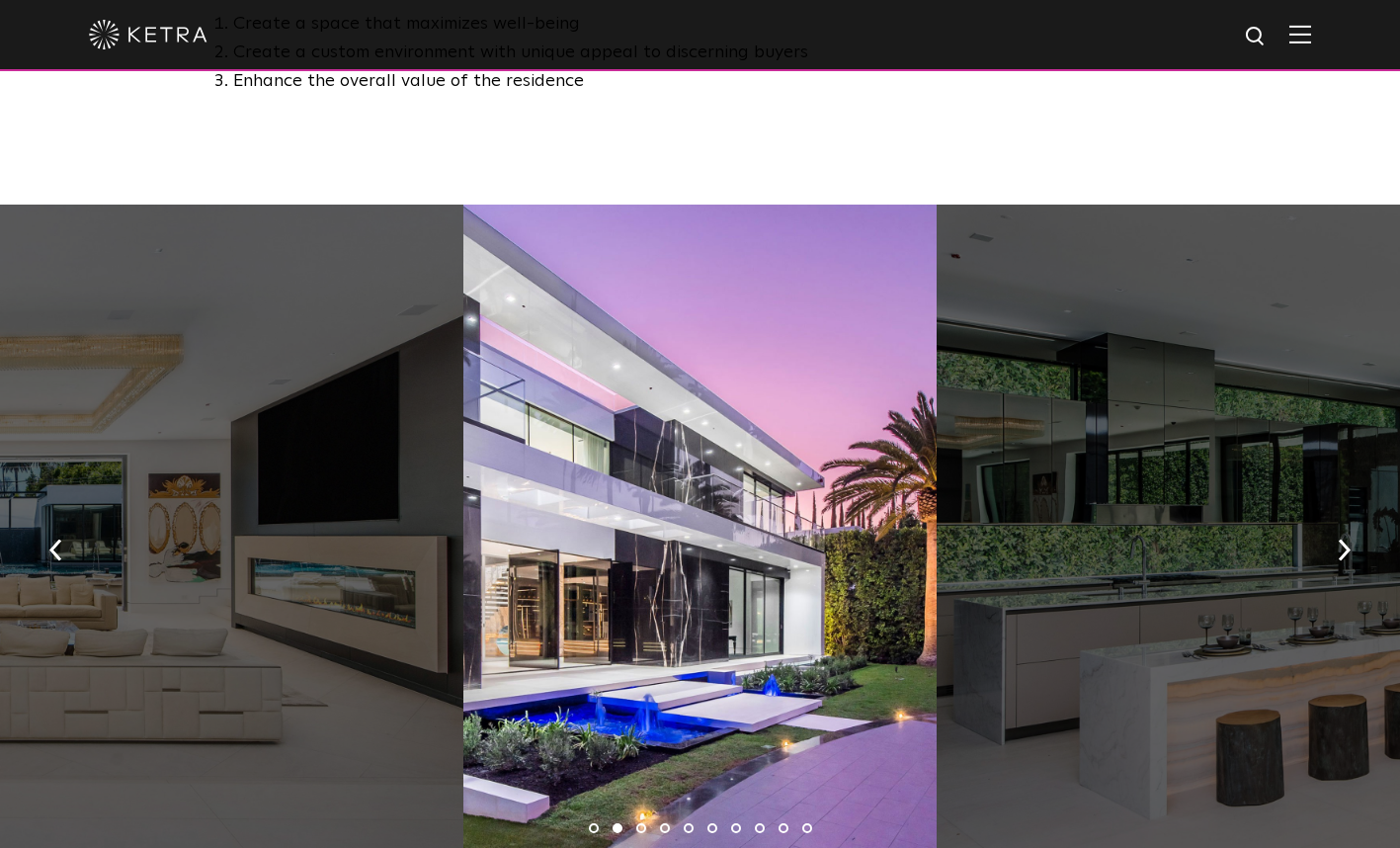click at bounding box center [1410, 544] 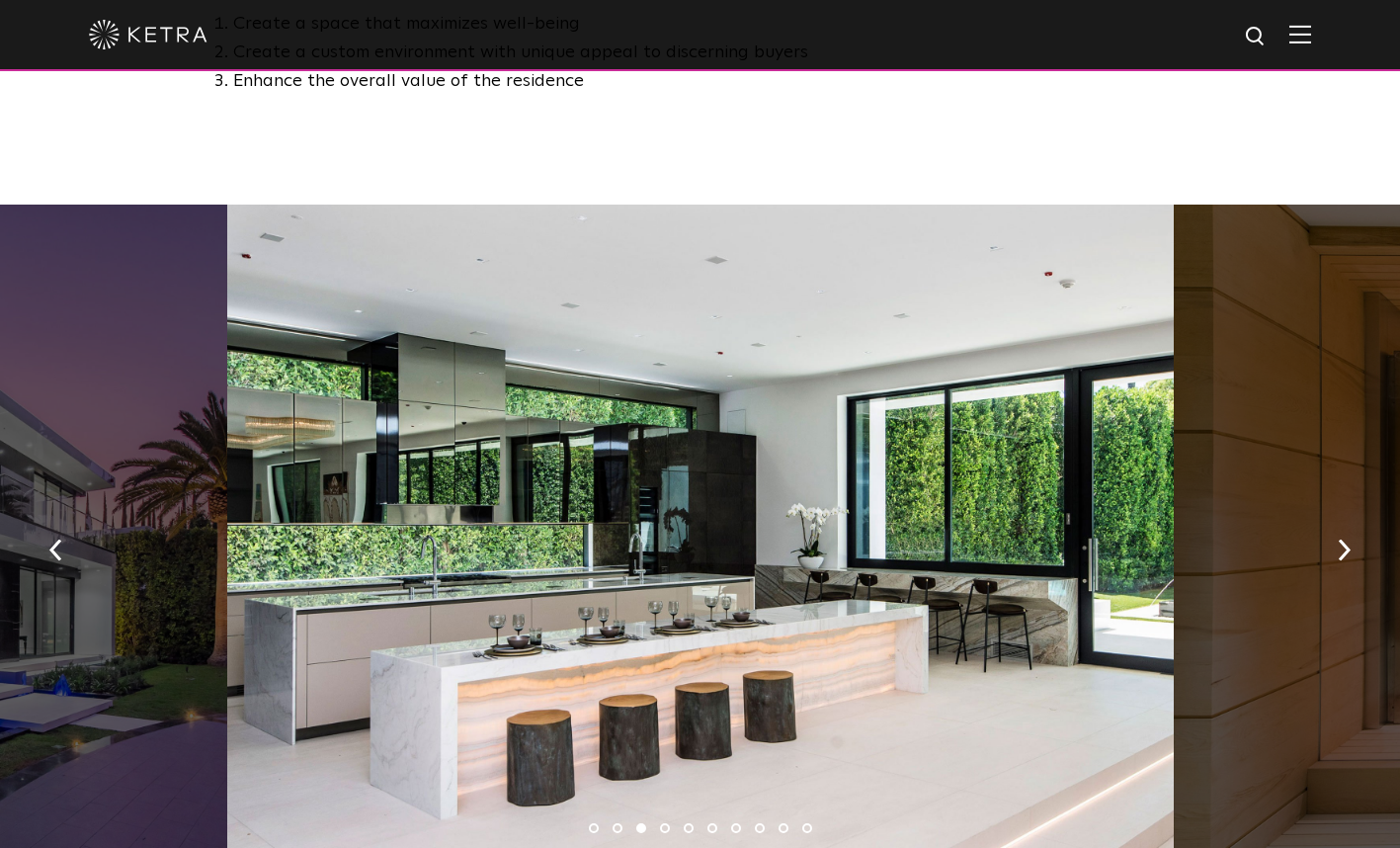 click at bounding box center (1344, 548) 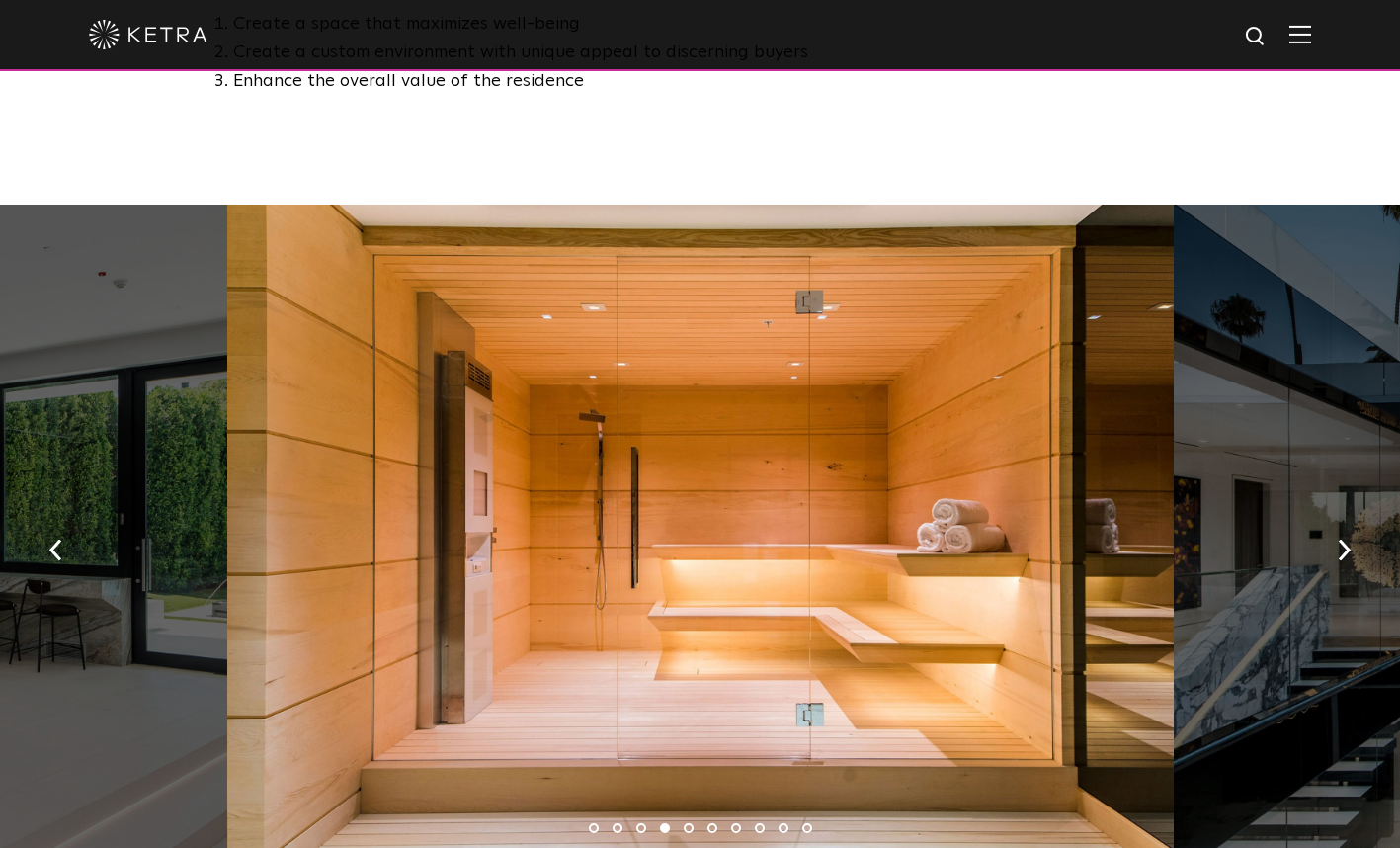 click at bounding box center (1344, 548) 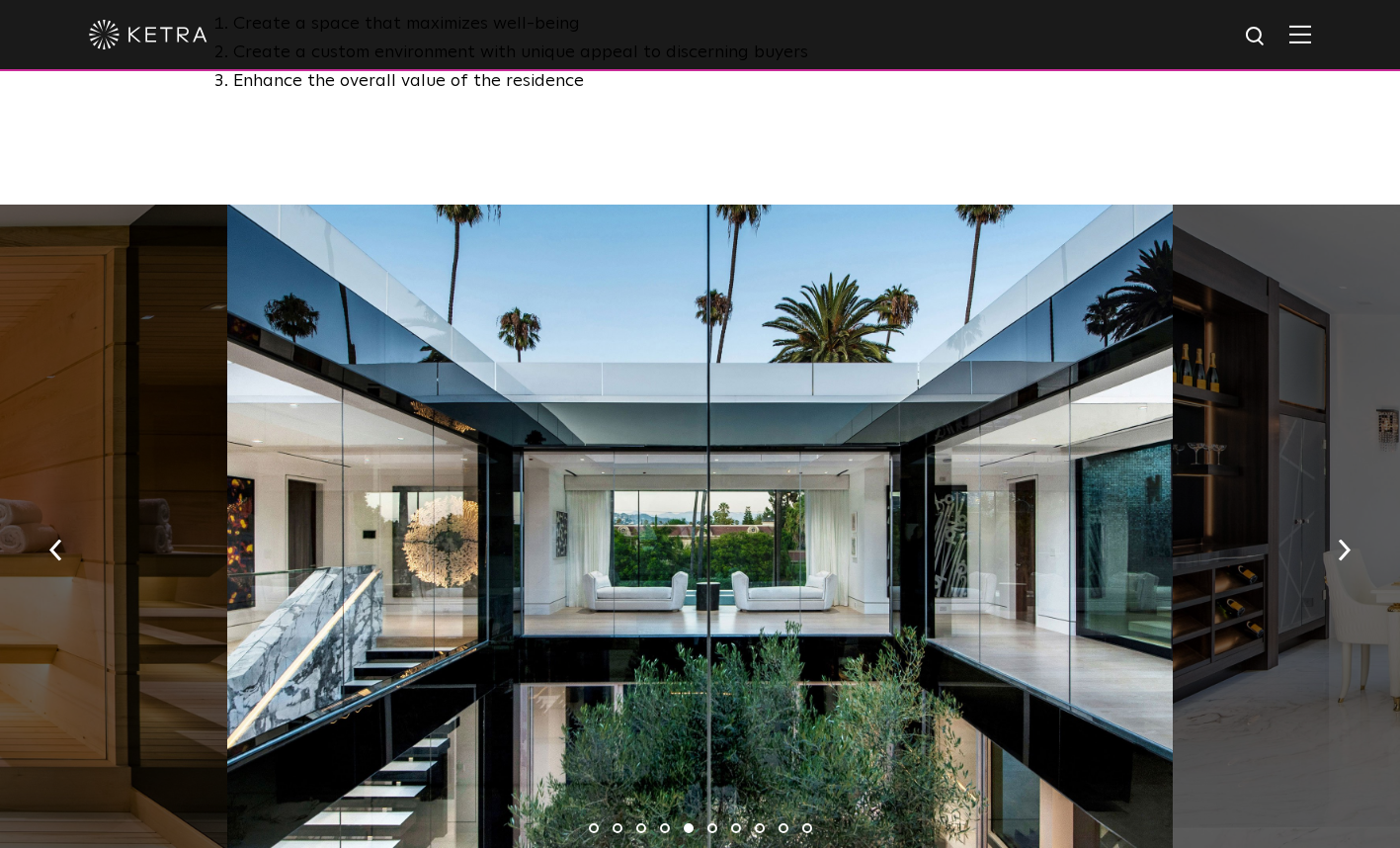 click at bounding box center (1646, 544) 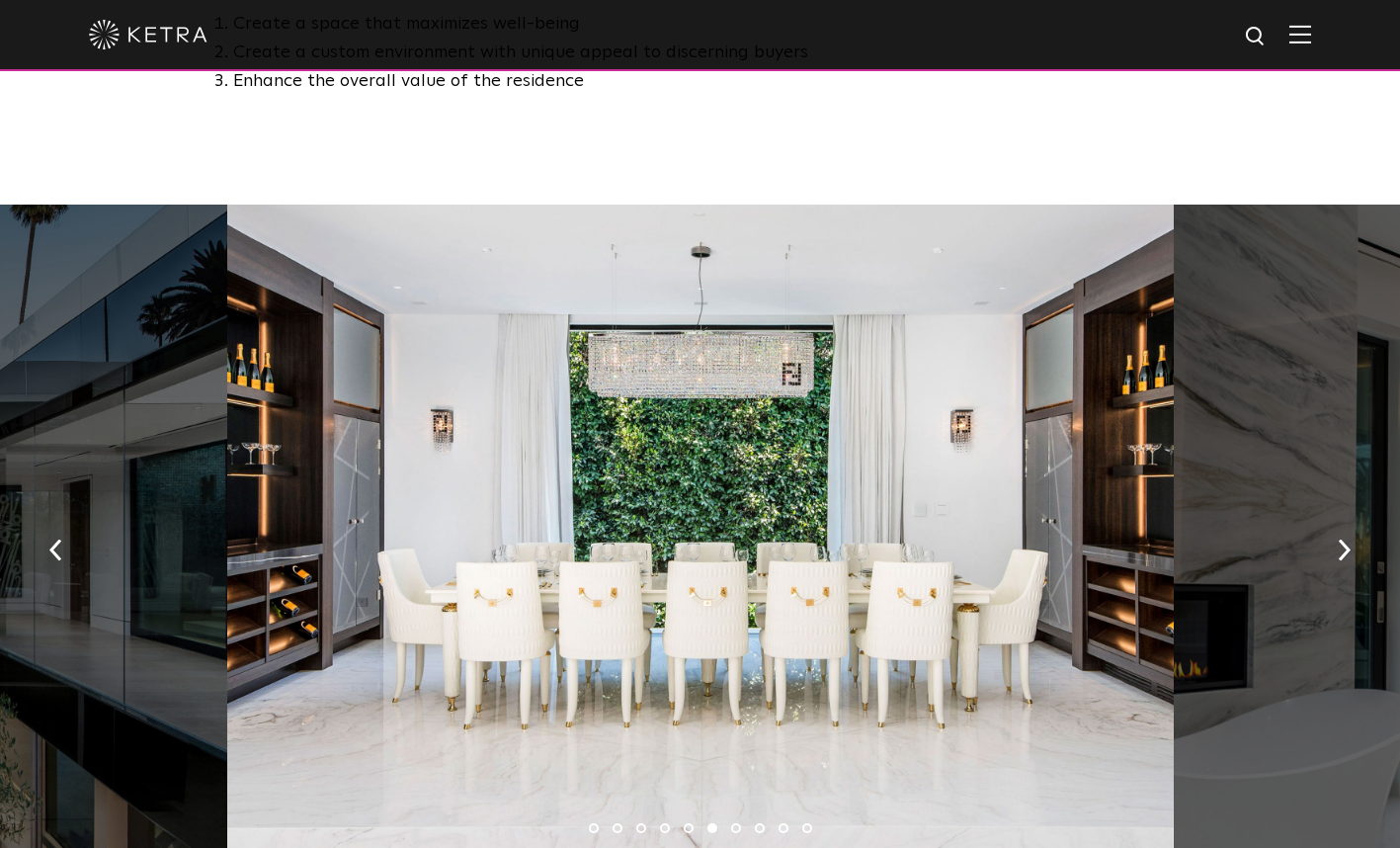 click at bounding box center (1344, 548) 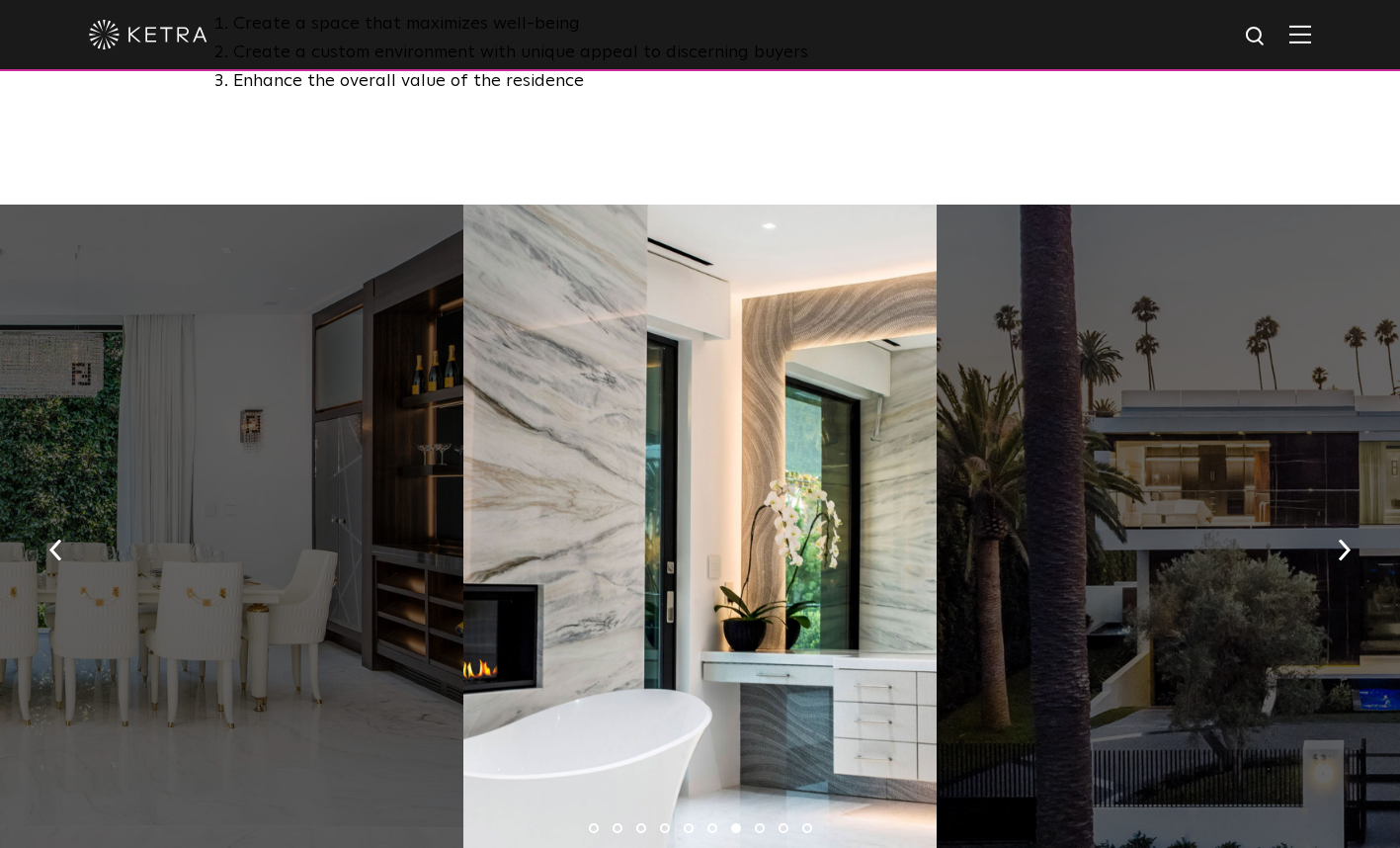 click at bounding box center [1344, 548] 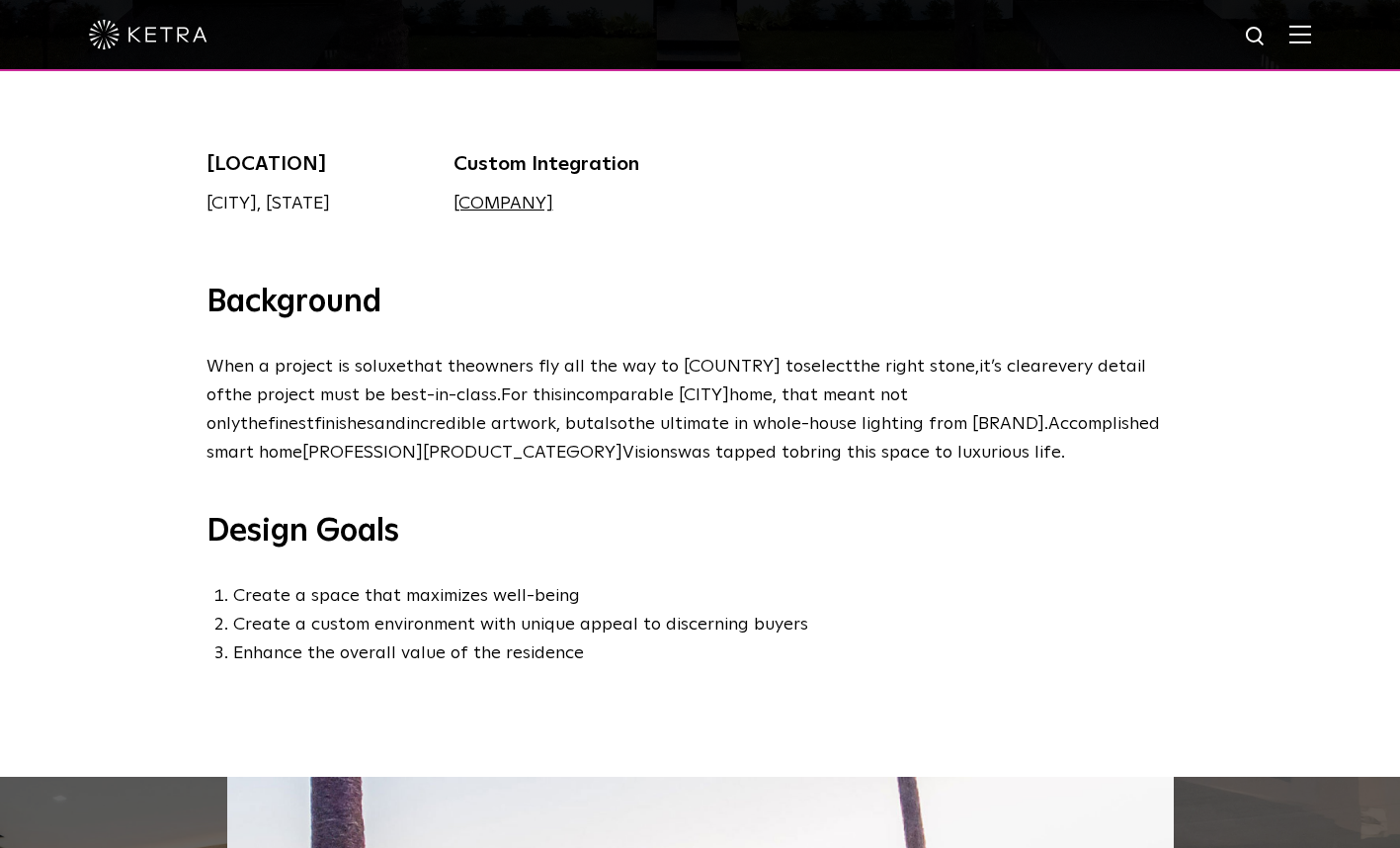scroll, scrollTop: 573, scrollLeft: 0, axis: vertical 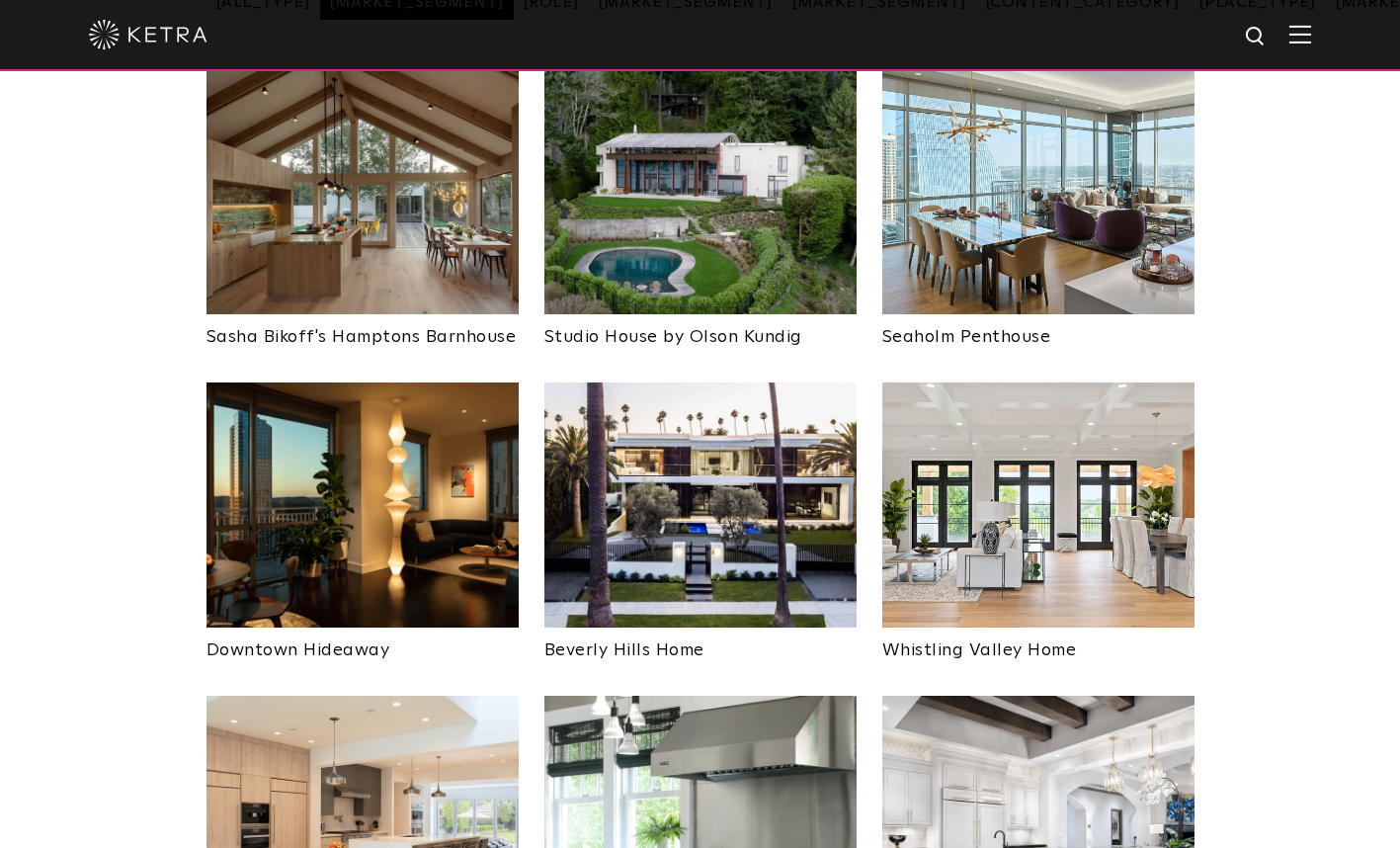 click at bounding box center [1038, 505] 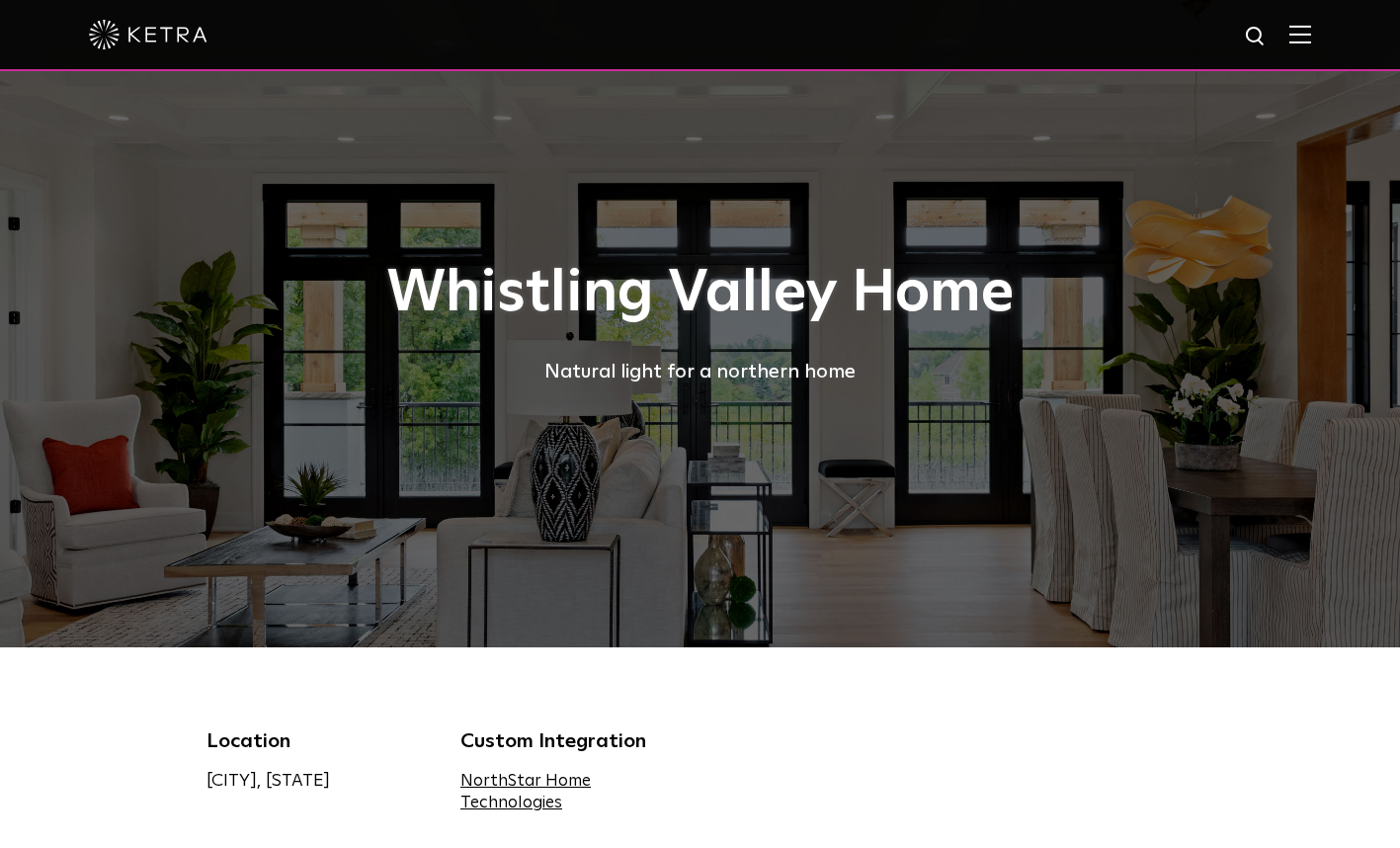 scroll, scrollTop: 0, scrollLeft: 0, axis: both 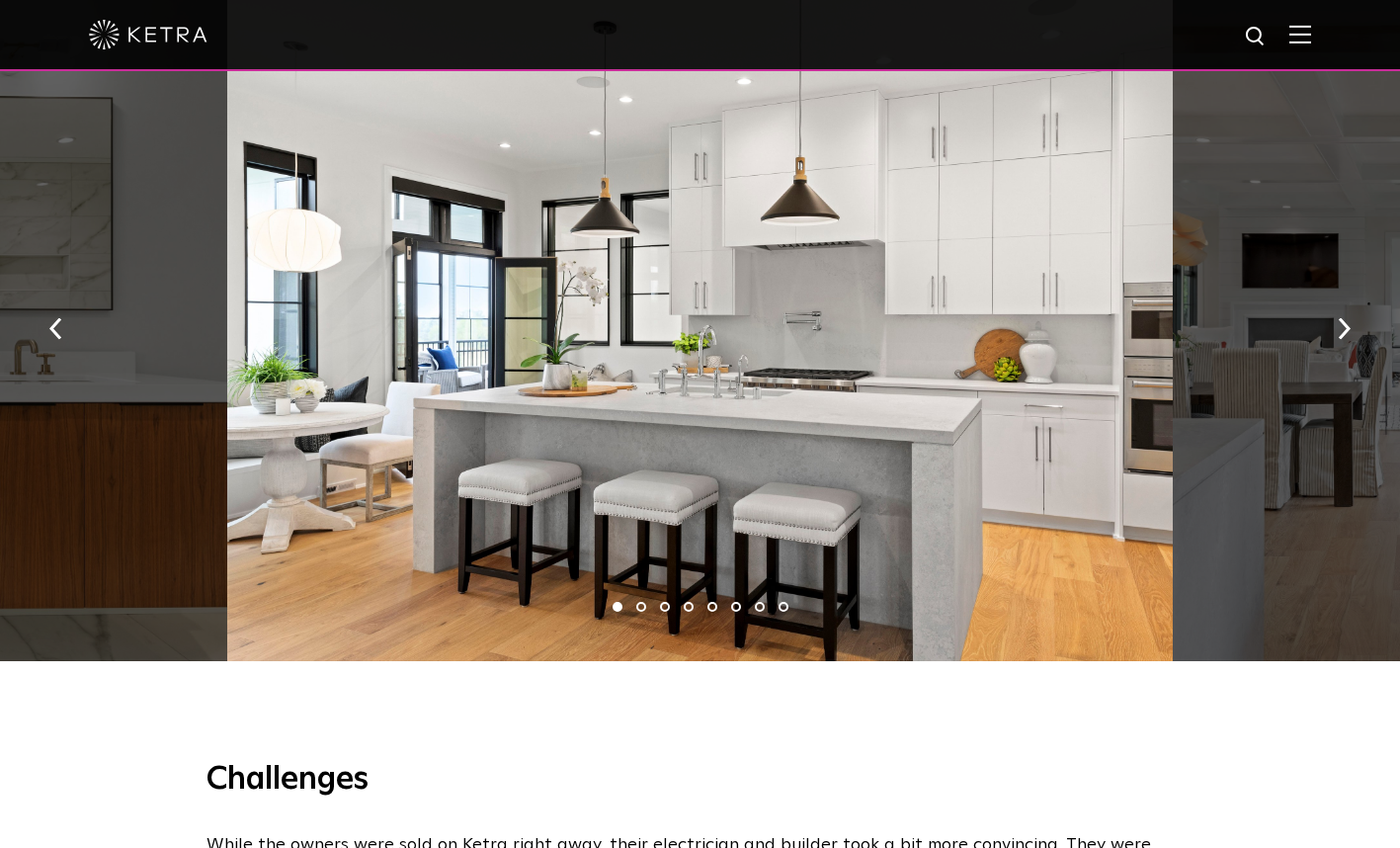 click at bounding box center [1344, 327] 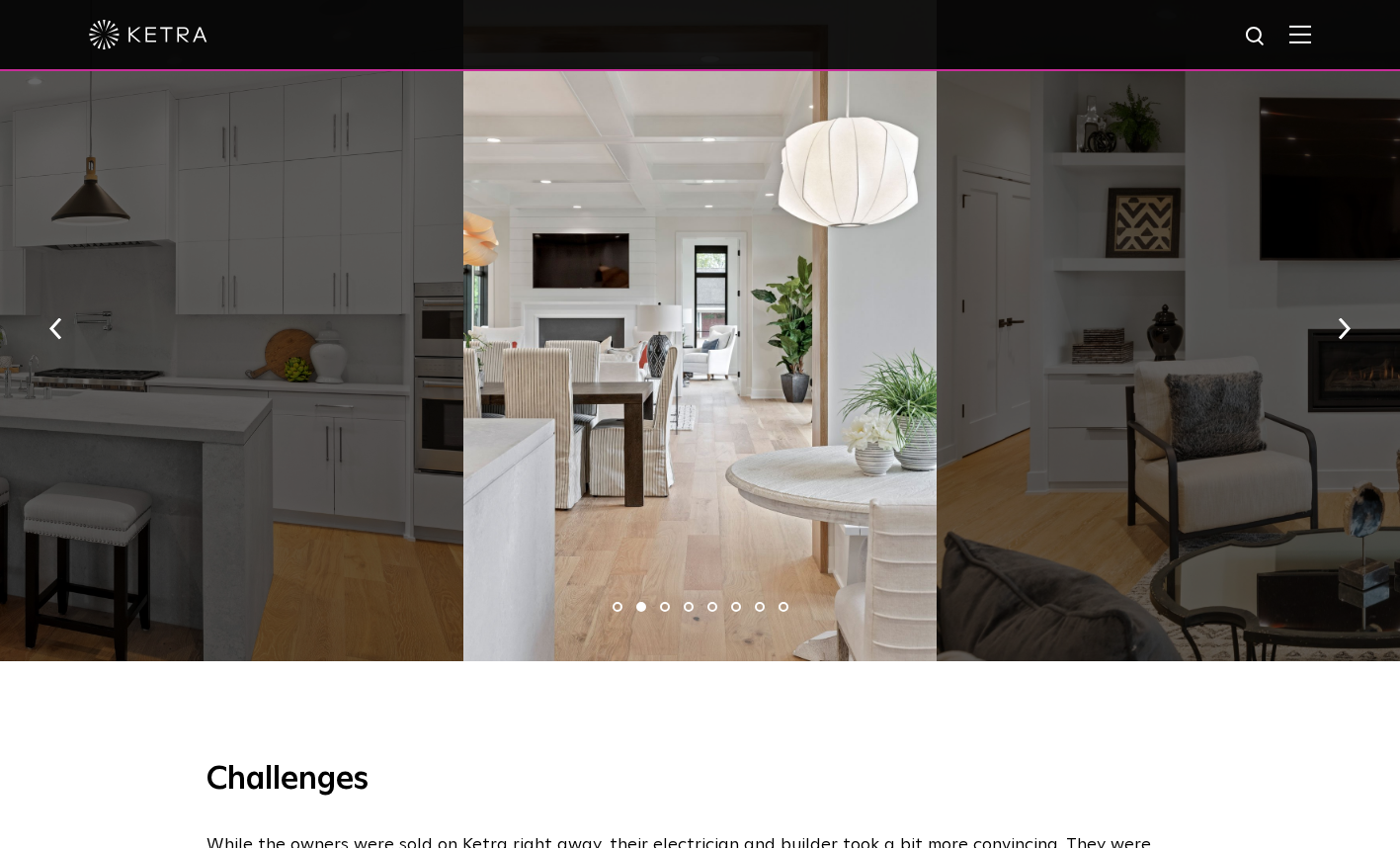 click at bounding box center [1410, 322] 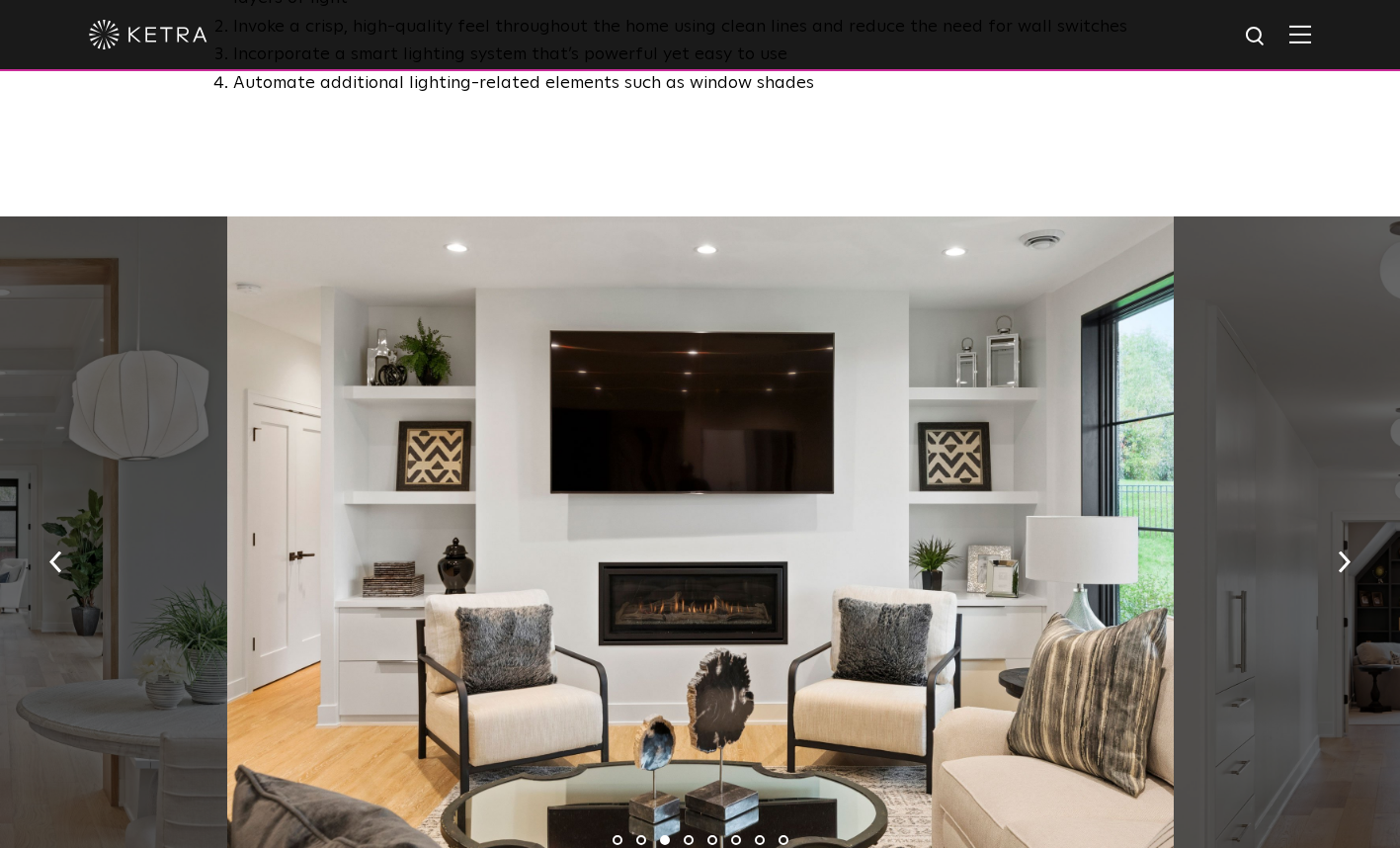 scroll, scrollTop: 1463, scrollLeft: 0, axis: vertical 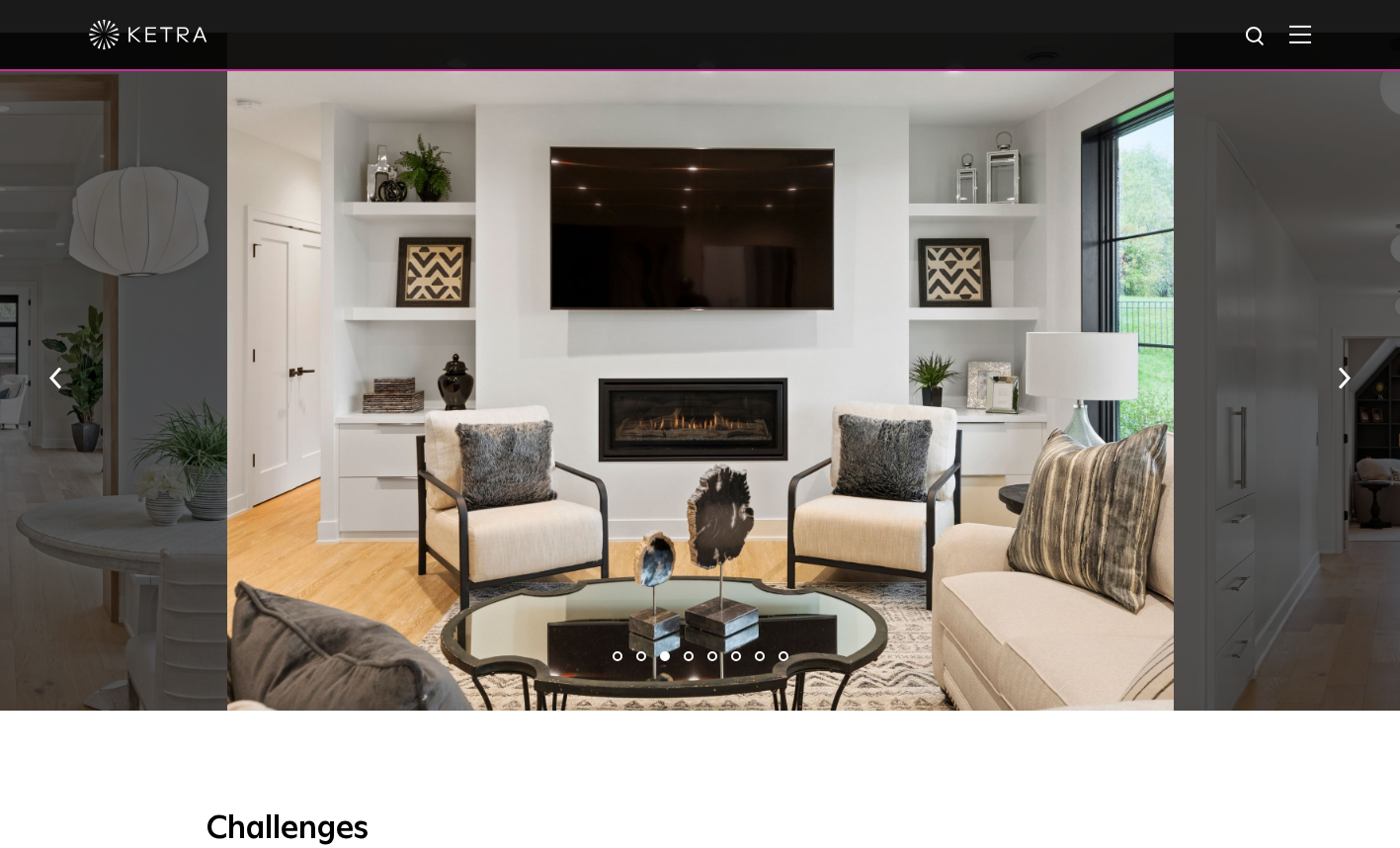 click at bounding box center [1344, 377] 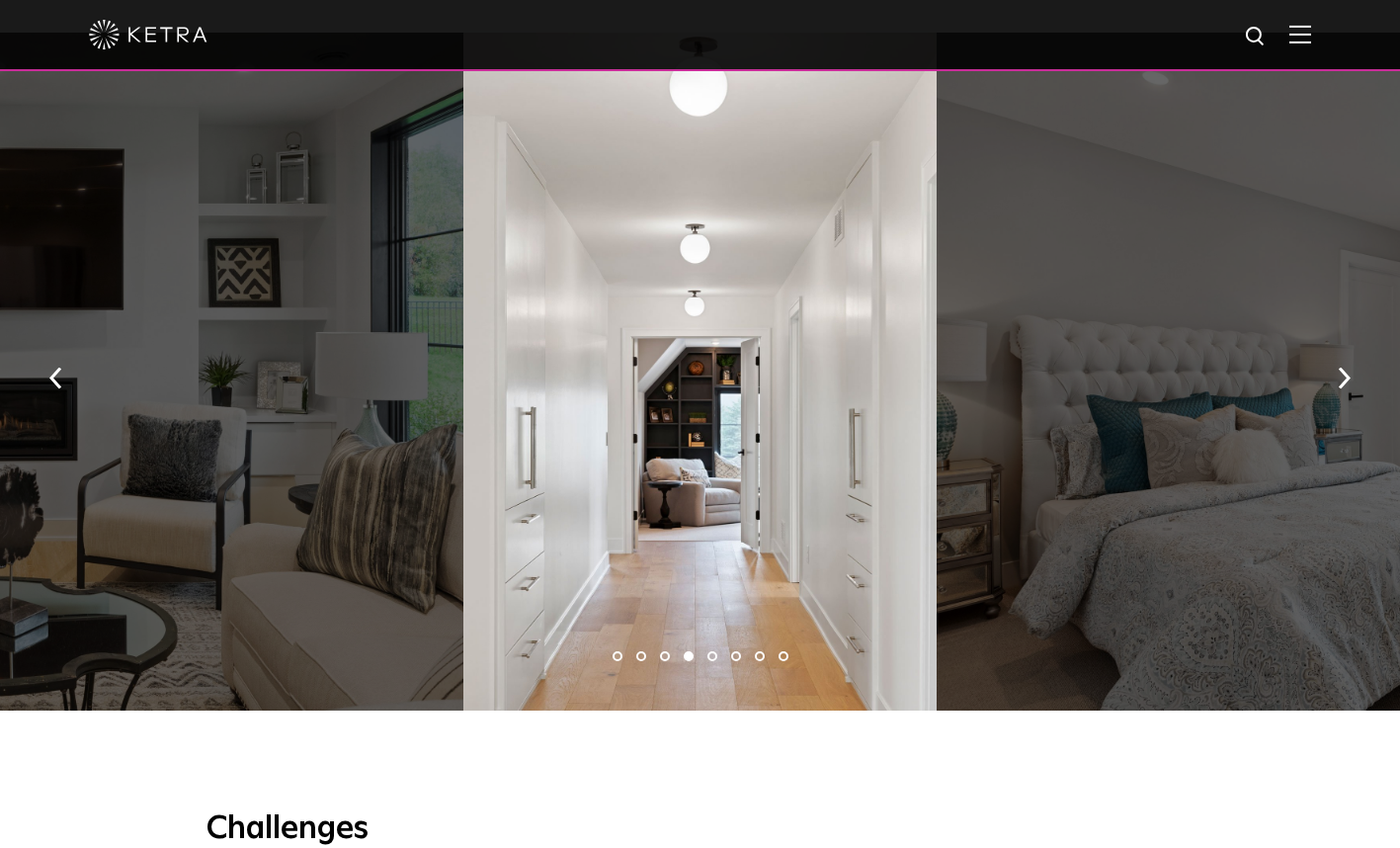 click at bounding box center (1344, 379) 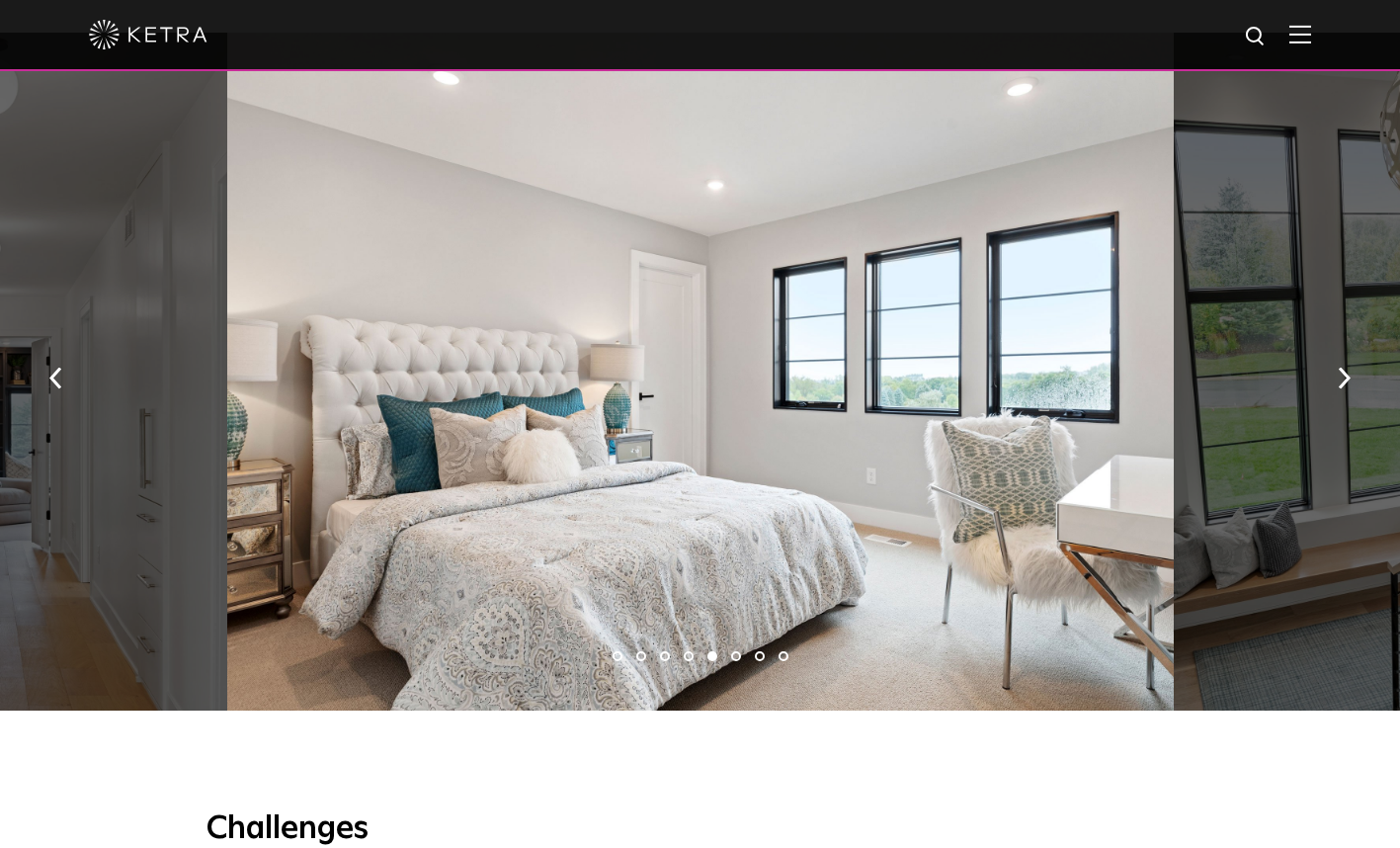 click at bounding box center [1344, 377] 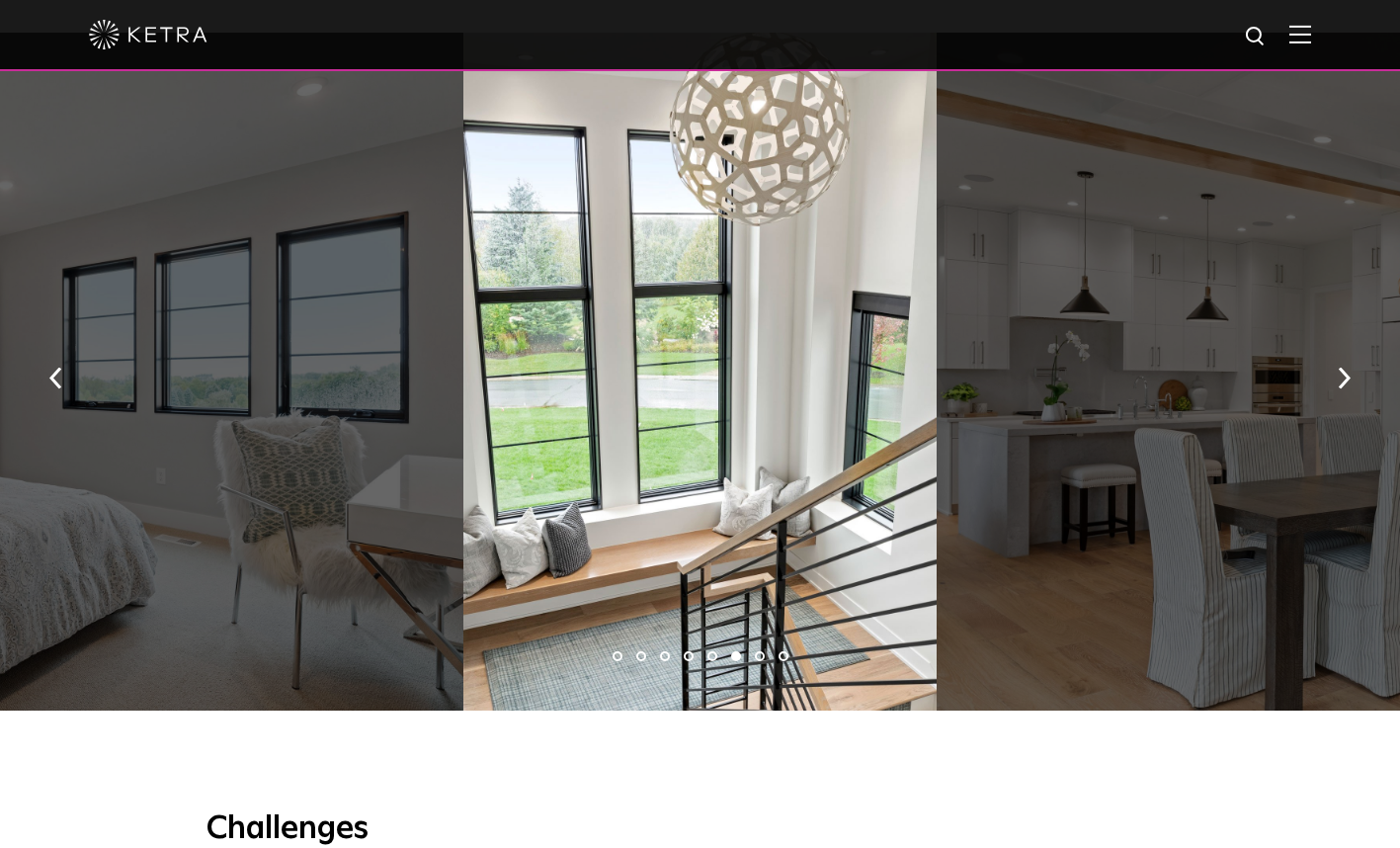 click at bounding box center (1344, 377) 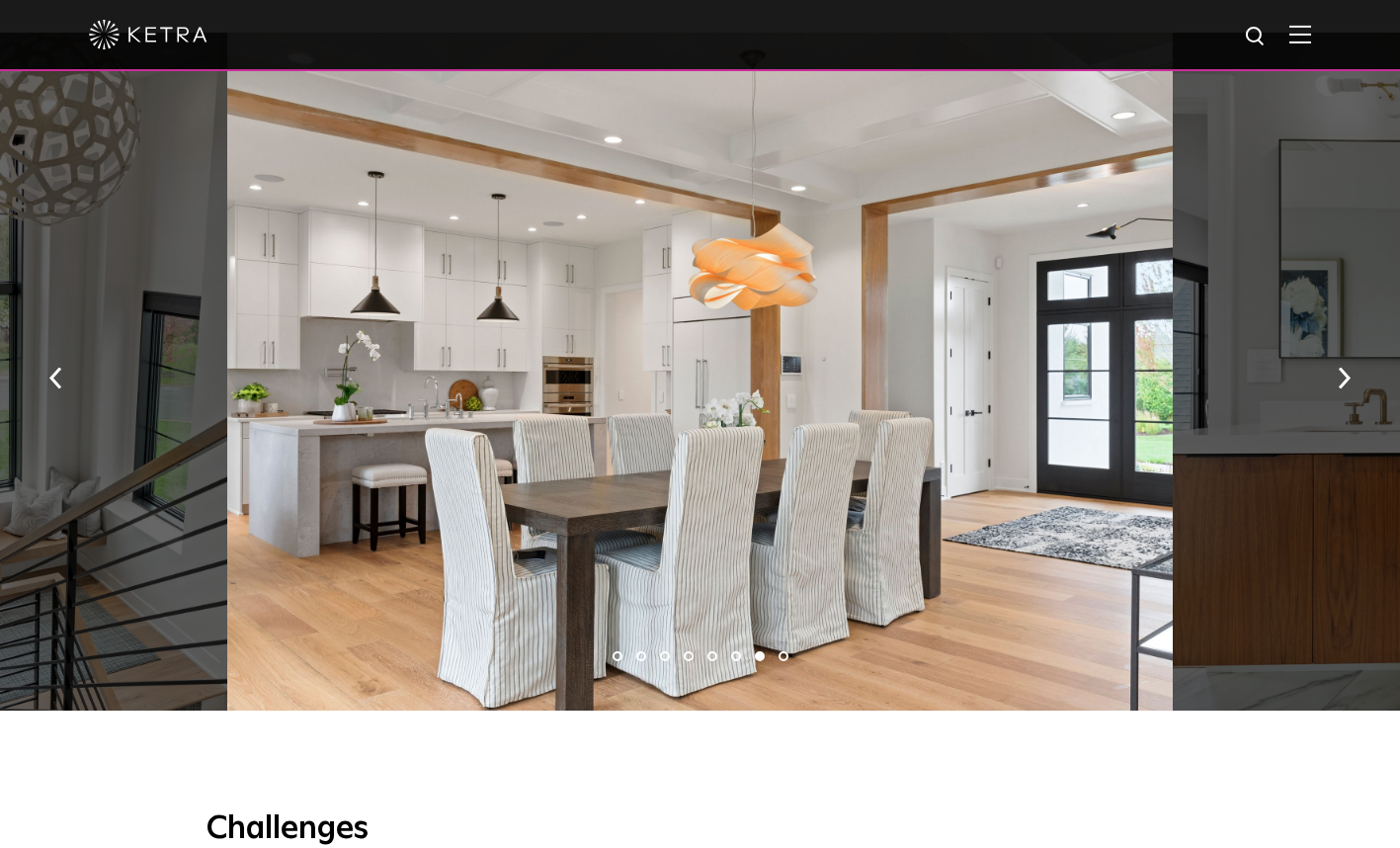 click at bounding box center [1344, 377] 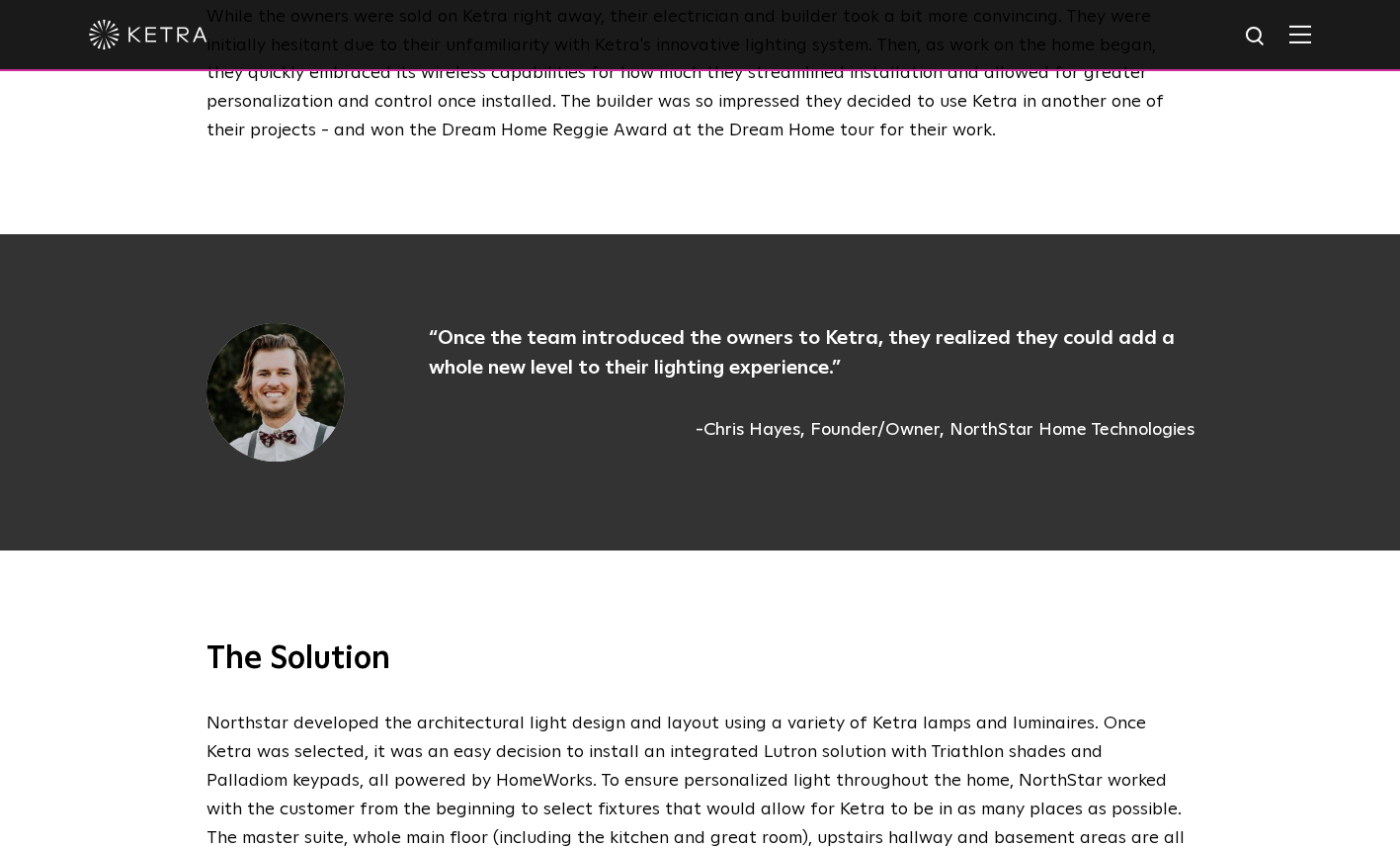 scroll, scrollTop: 2342, scrollLeft: 0, axis: vertical 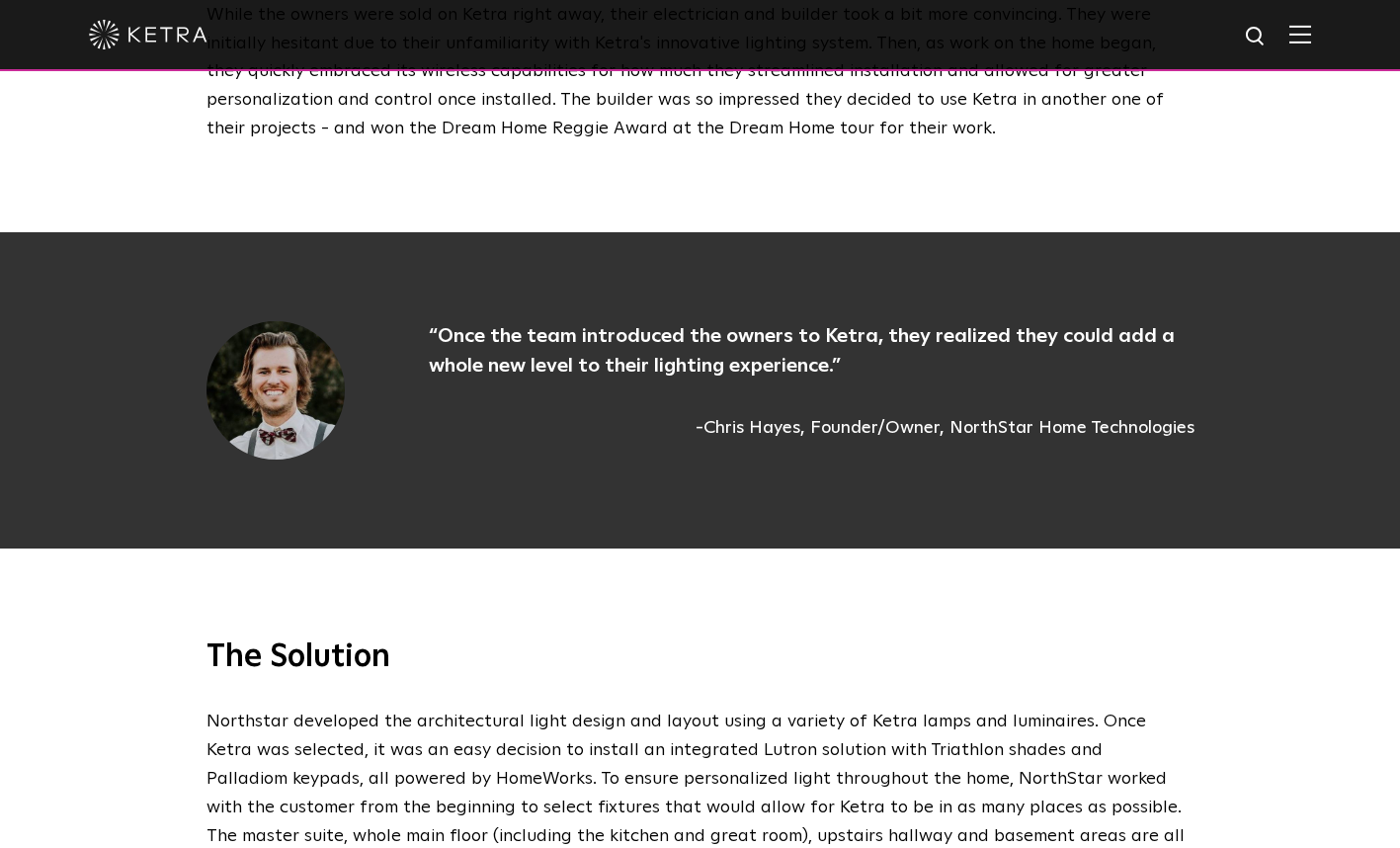 click at bounding box center [1300, 34] 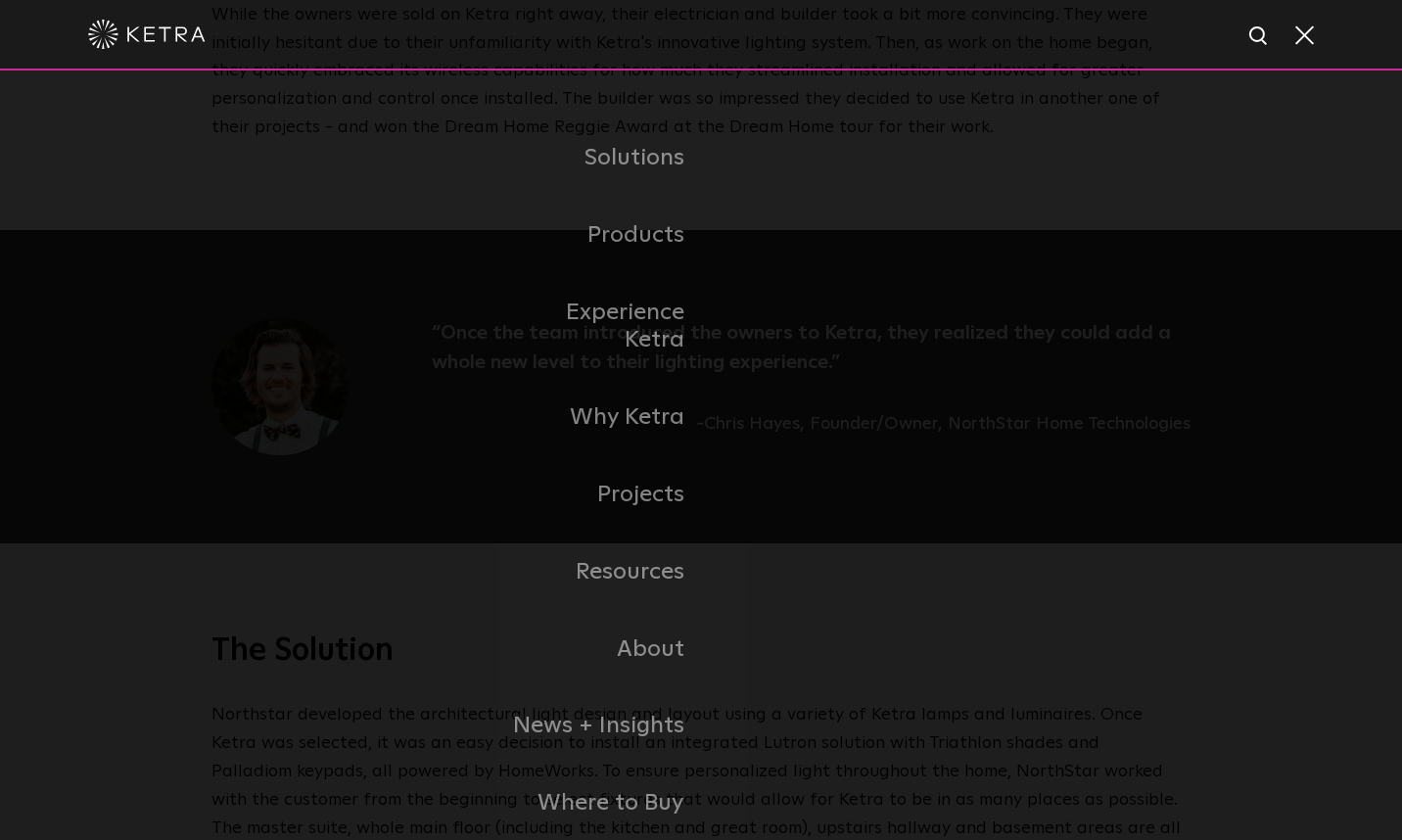 click on "Products" at bounding box center [600, 235] 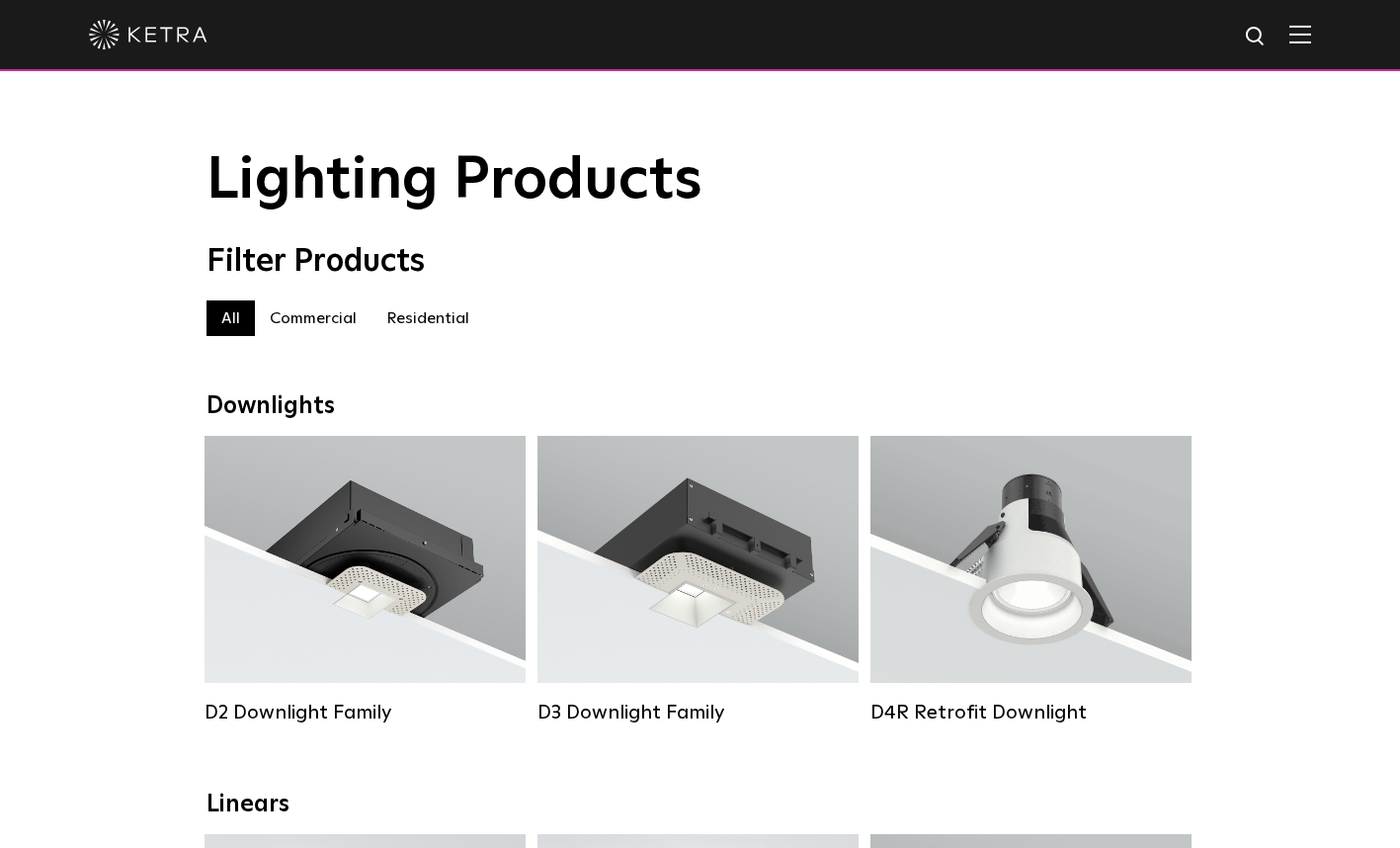 scroll, scrollTop: 1894, scrollLeft: 0, axis: vertical 